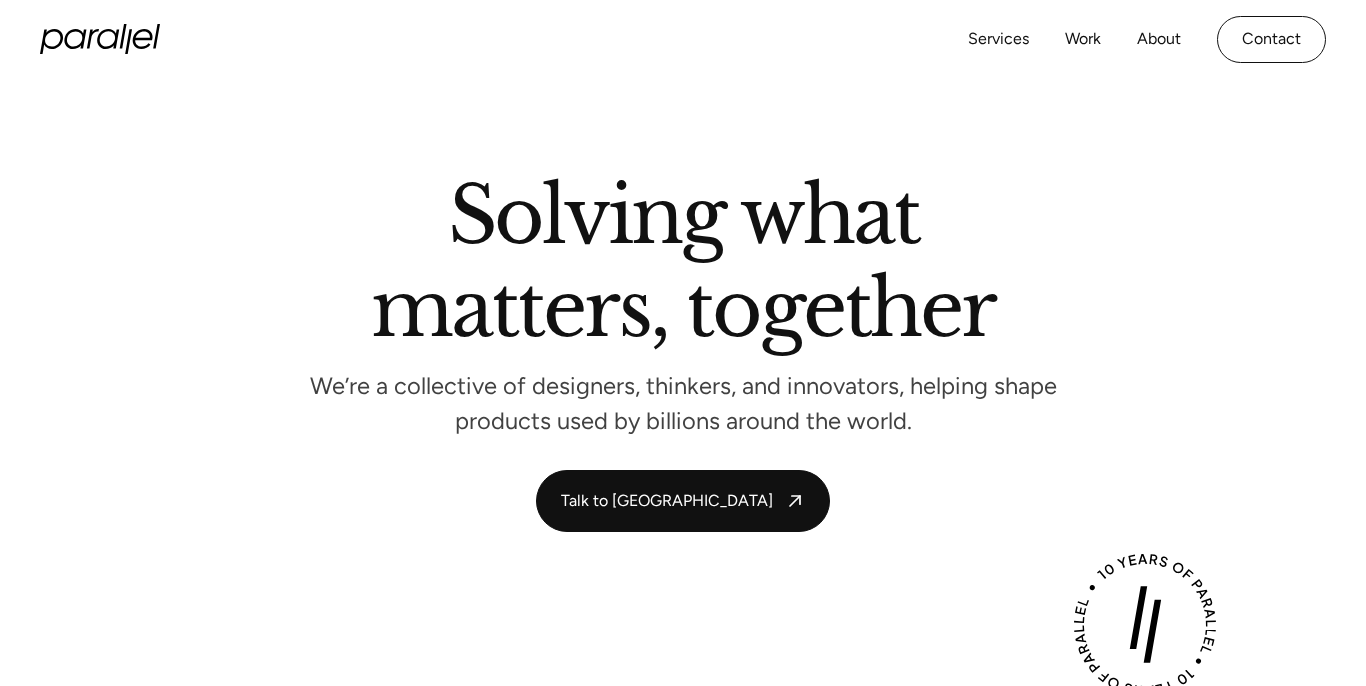 scroll, scrollTop: 31, scrollLeft: 0, axis: vertical 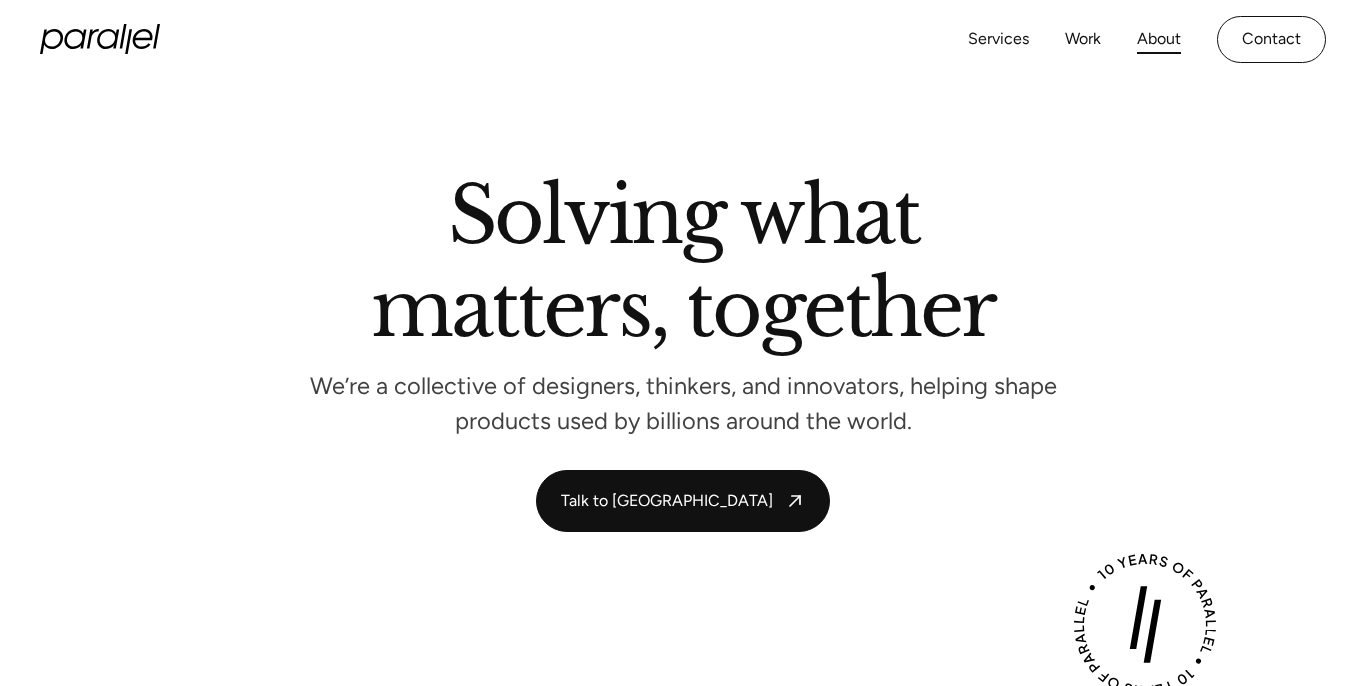 click on "About" at bounding box center (1159, 39) 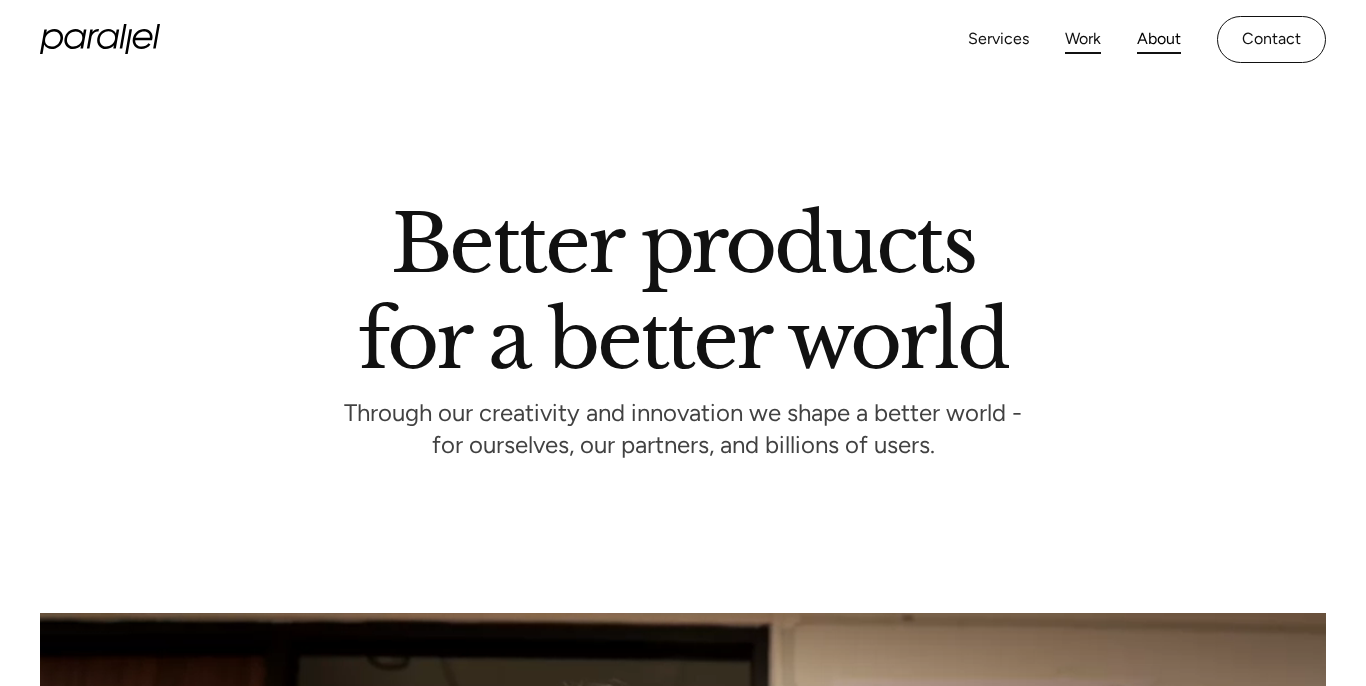 scroll, scrollTop: 0, scrollLeft: 0, axis: both 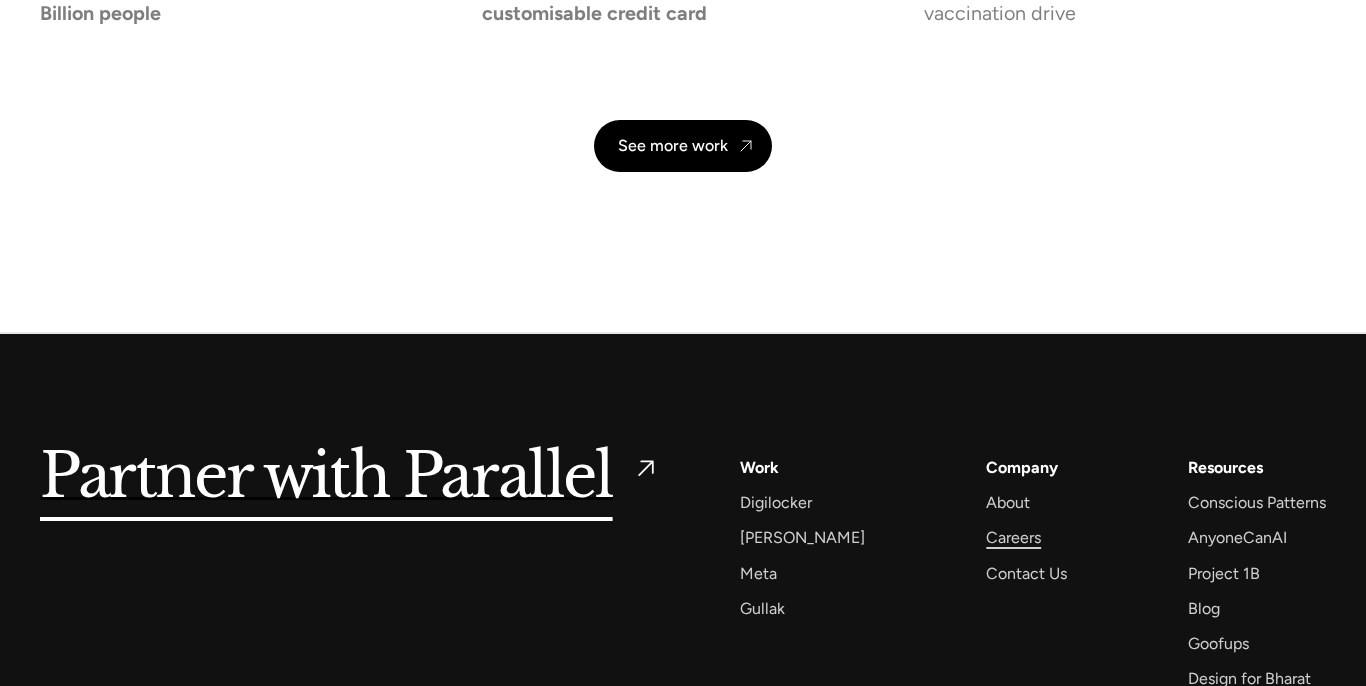 click on "Careers" at bounding box center [1013, 537] 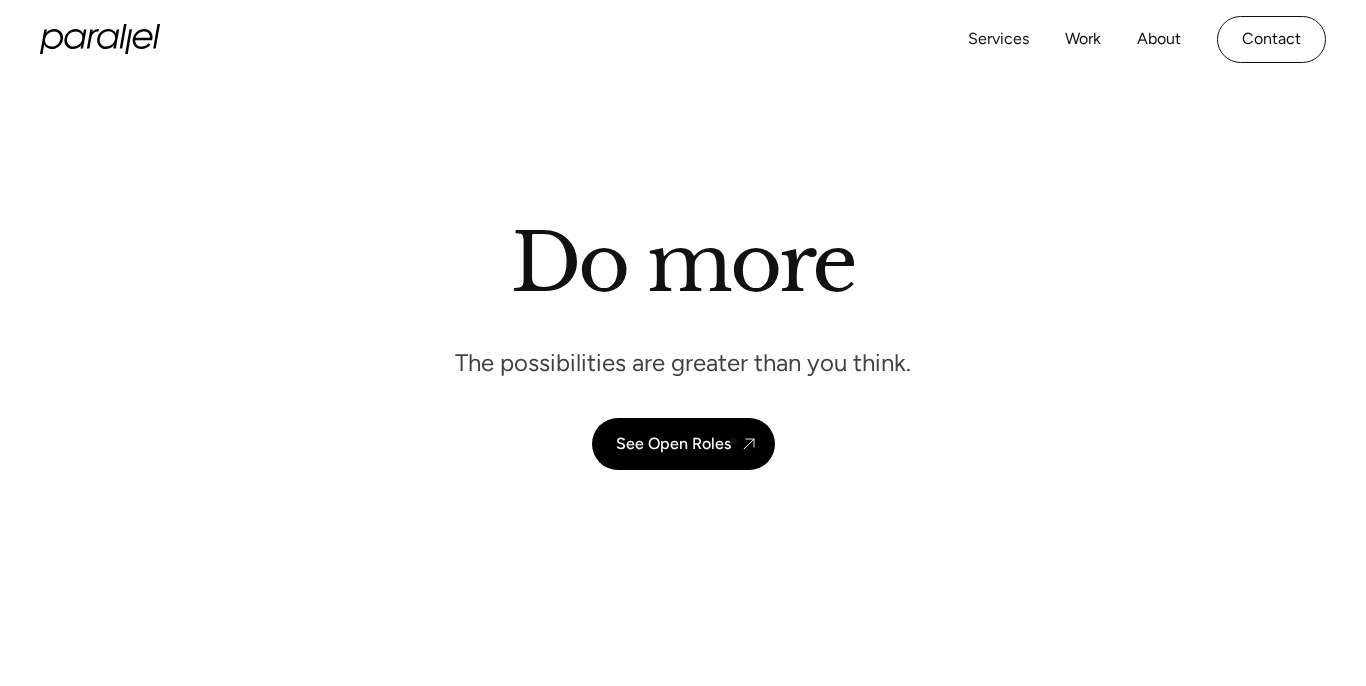 scroll, scrollTop: 0, scrollLeft: 0, axis: both 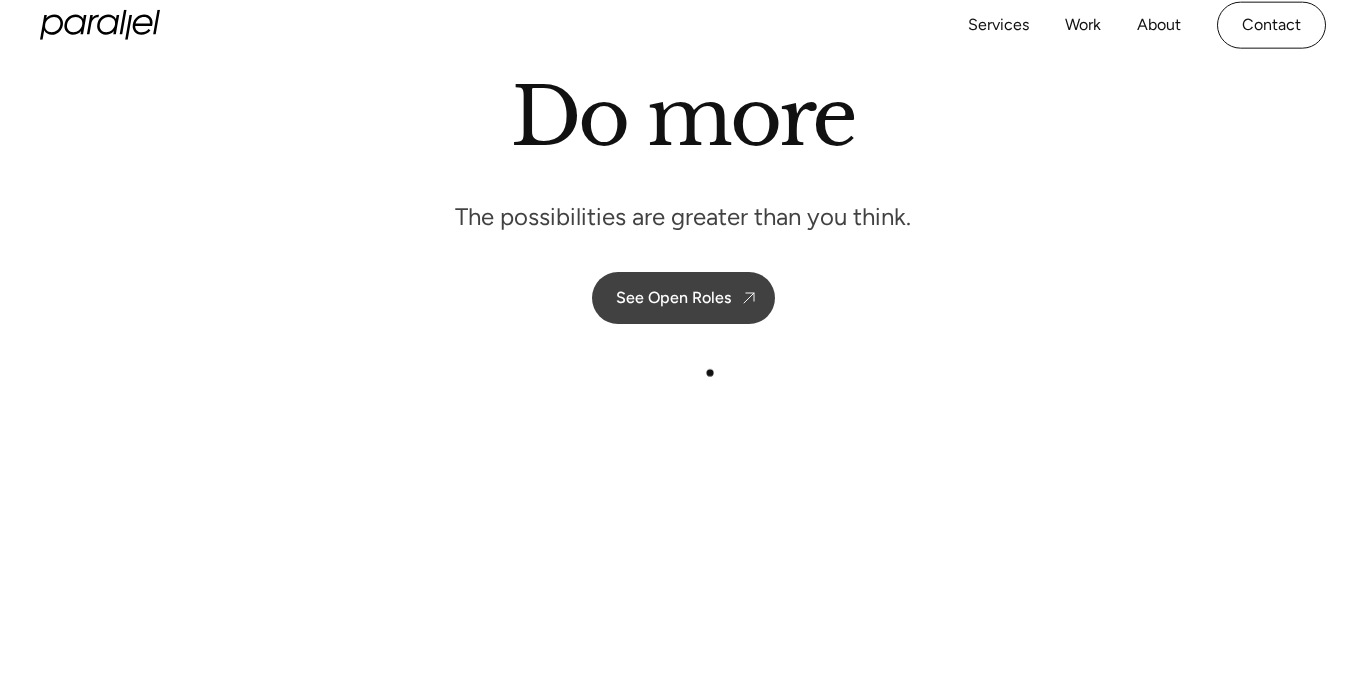 click on "See Open Roles" at bounding box center [683, 298] 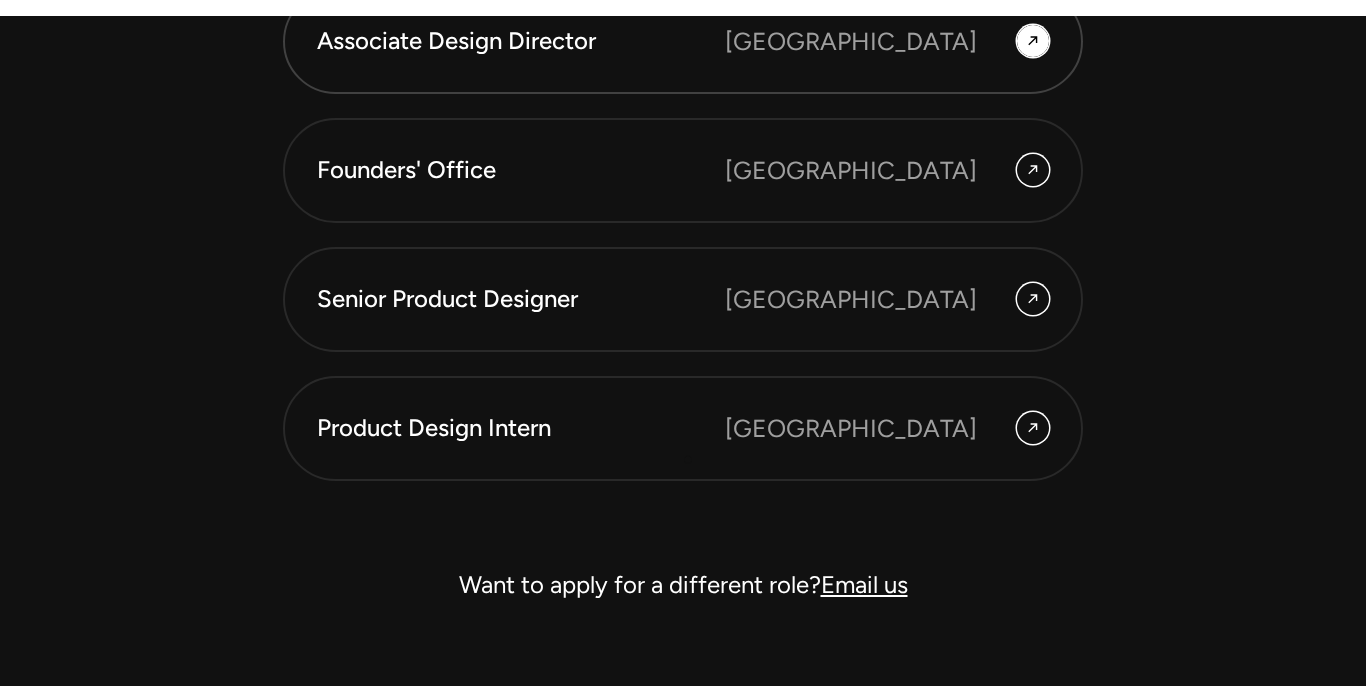 scroll, scrollTop: 5635, scrollLeft: 0, axis: vertical 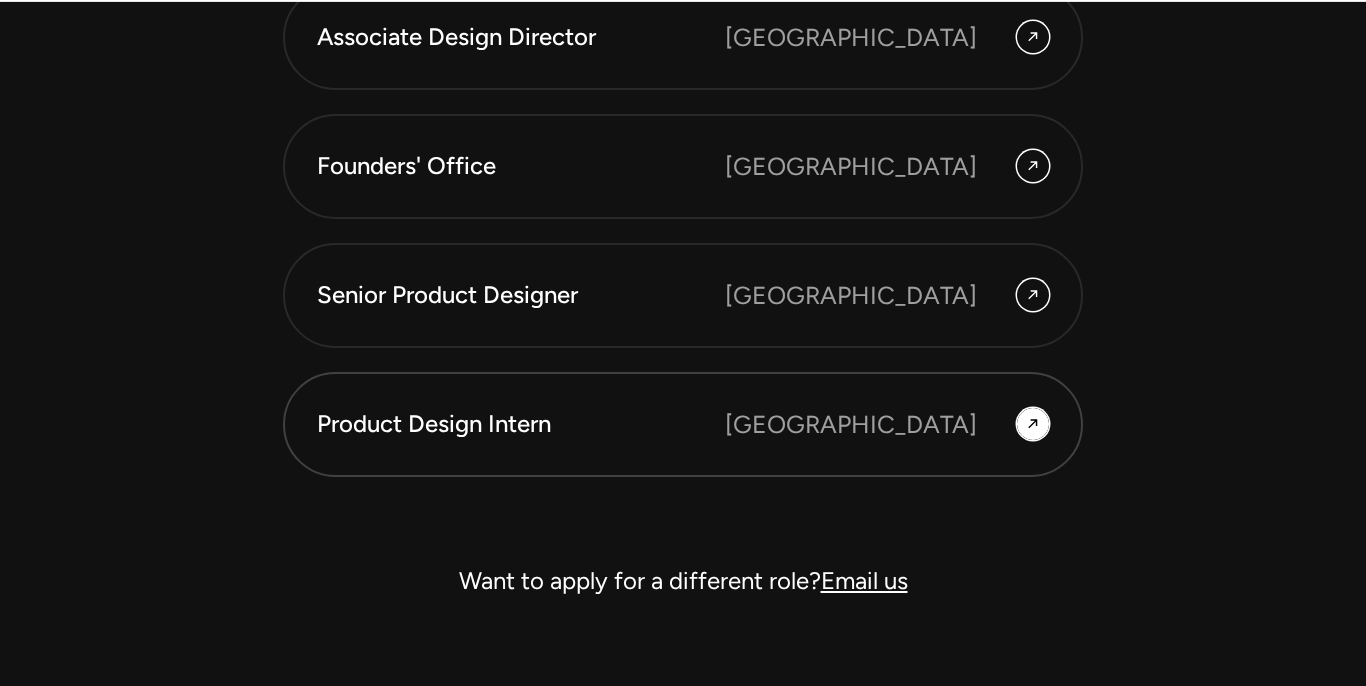 click on "Bangalore" at bounding box center (851, 424) 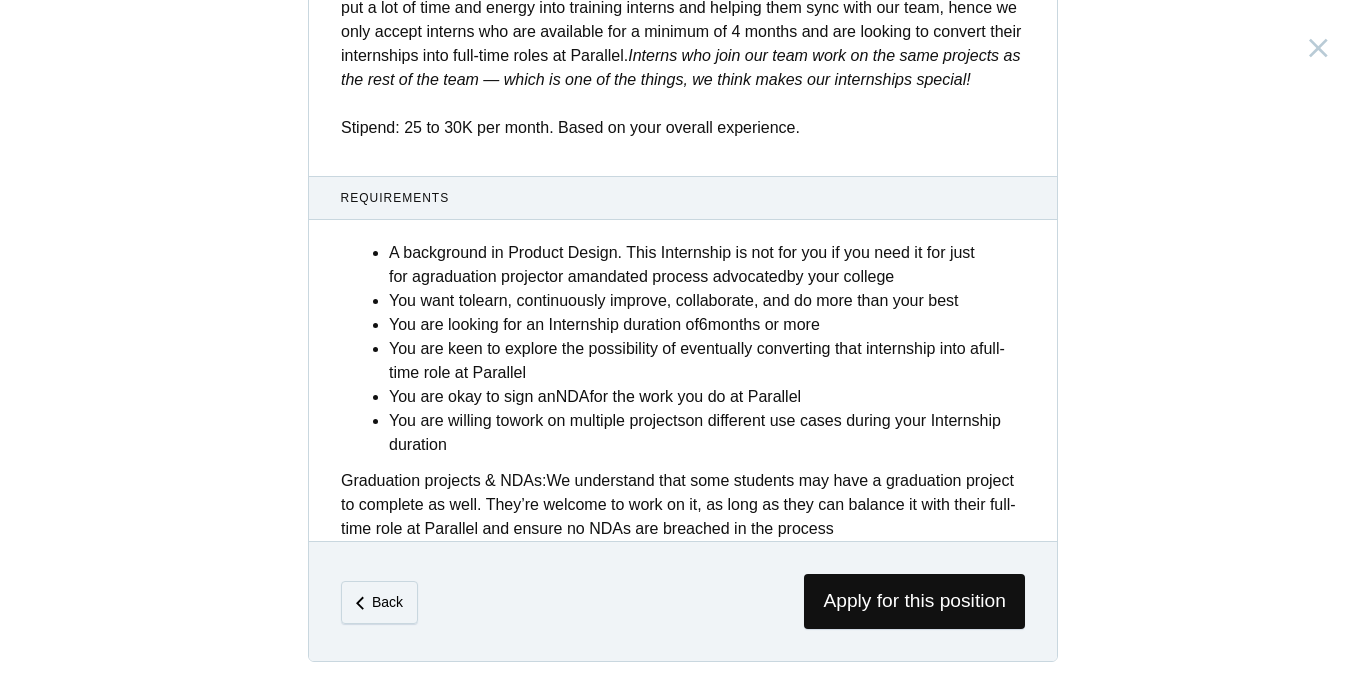 scroll, scrollTop: 852, scrollLeft: 0, axis: vertical 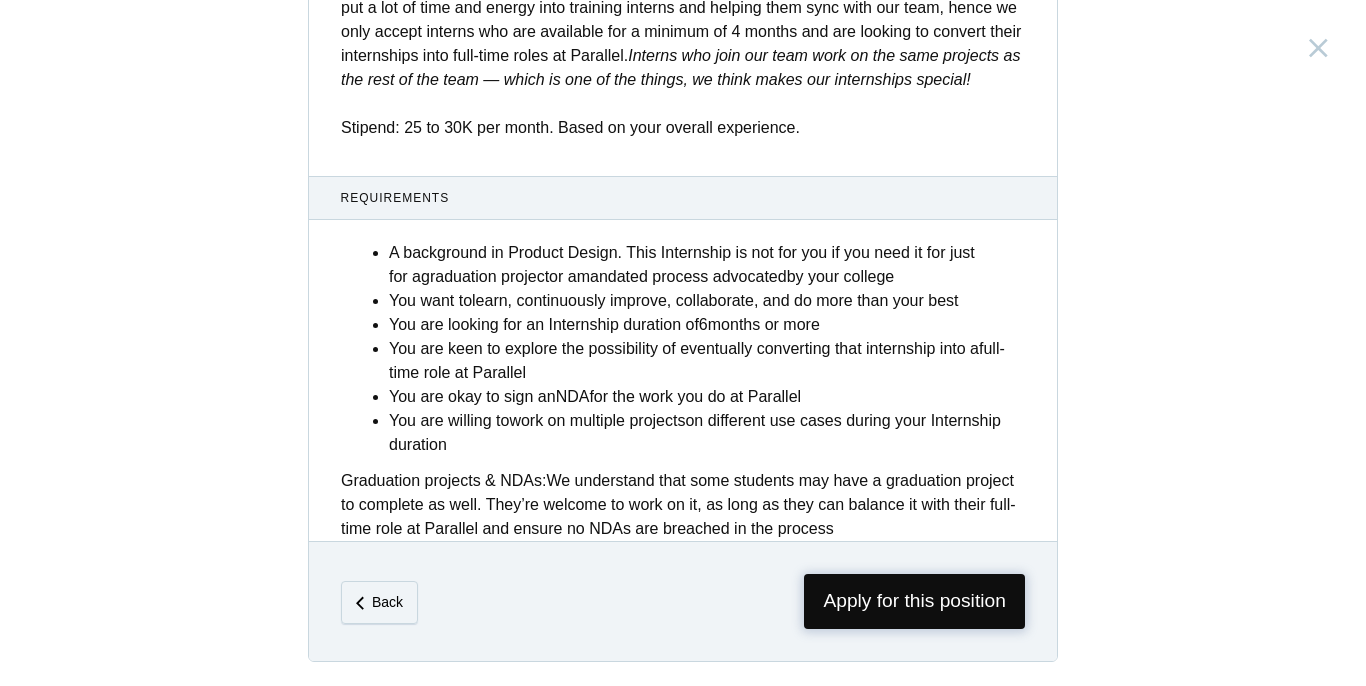 click on "Apply for this position" at bounding box center [914, 601] 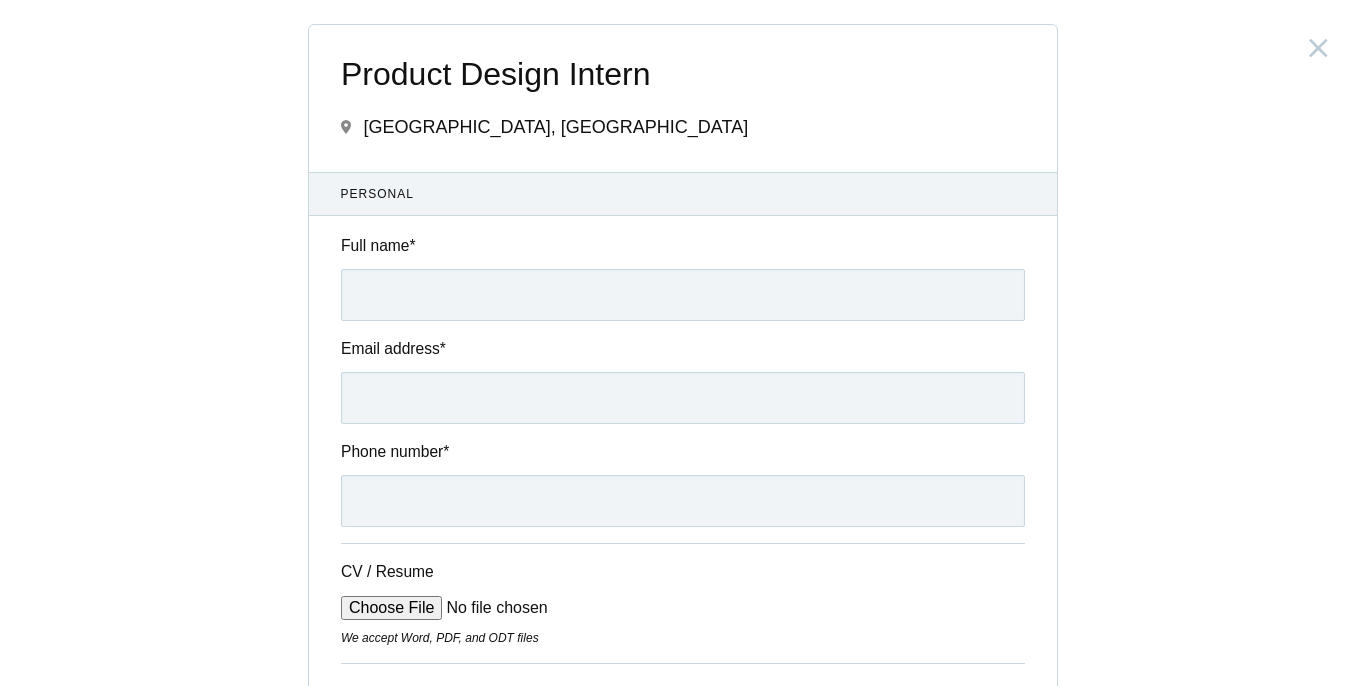 scroll, scrollTop: 0, scrollLeft: 0, axis: both 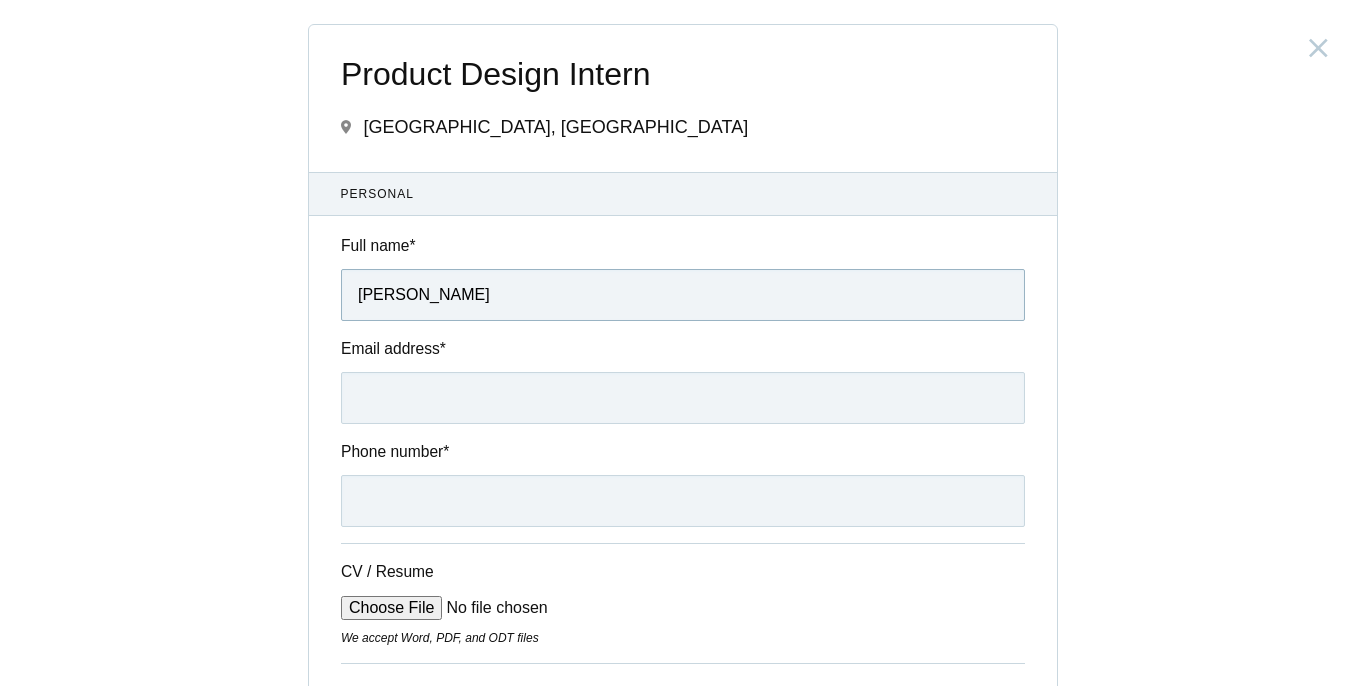 type on "Naveed Ahmed J" 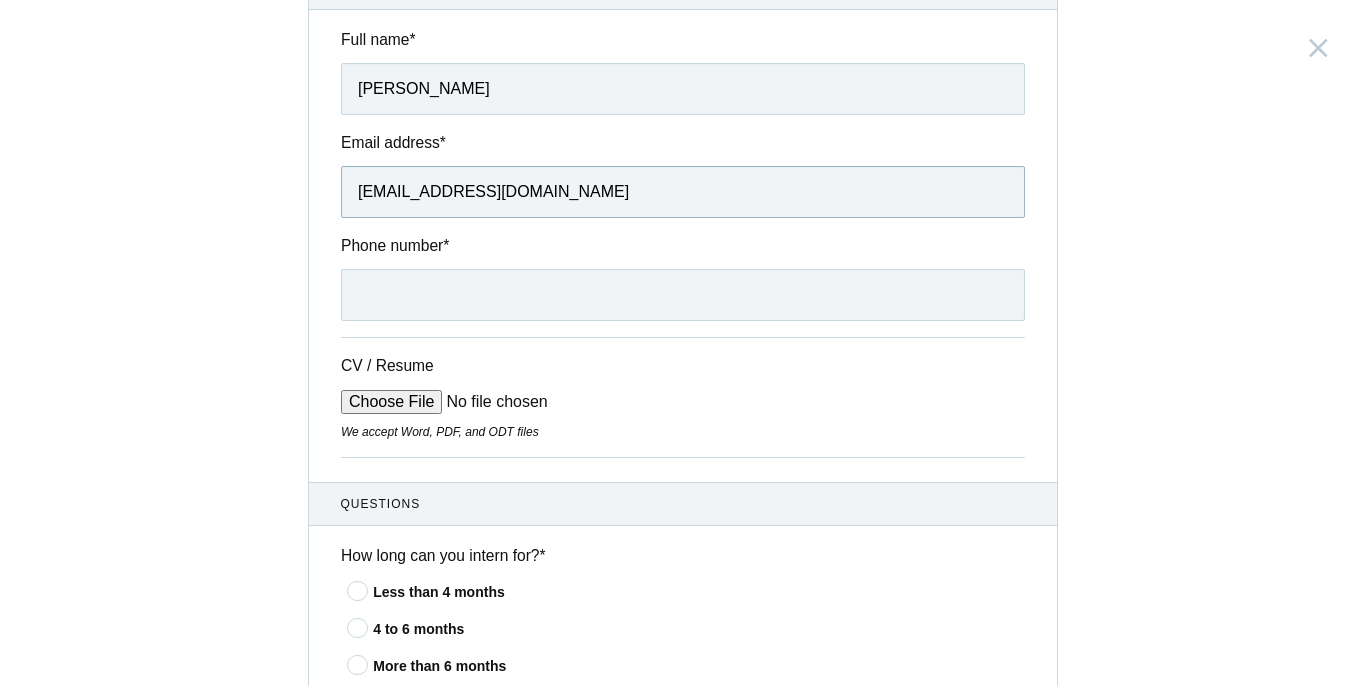 scroll, scrollTop: 207, scrollLeft: 0, axis: vertical 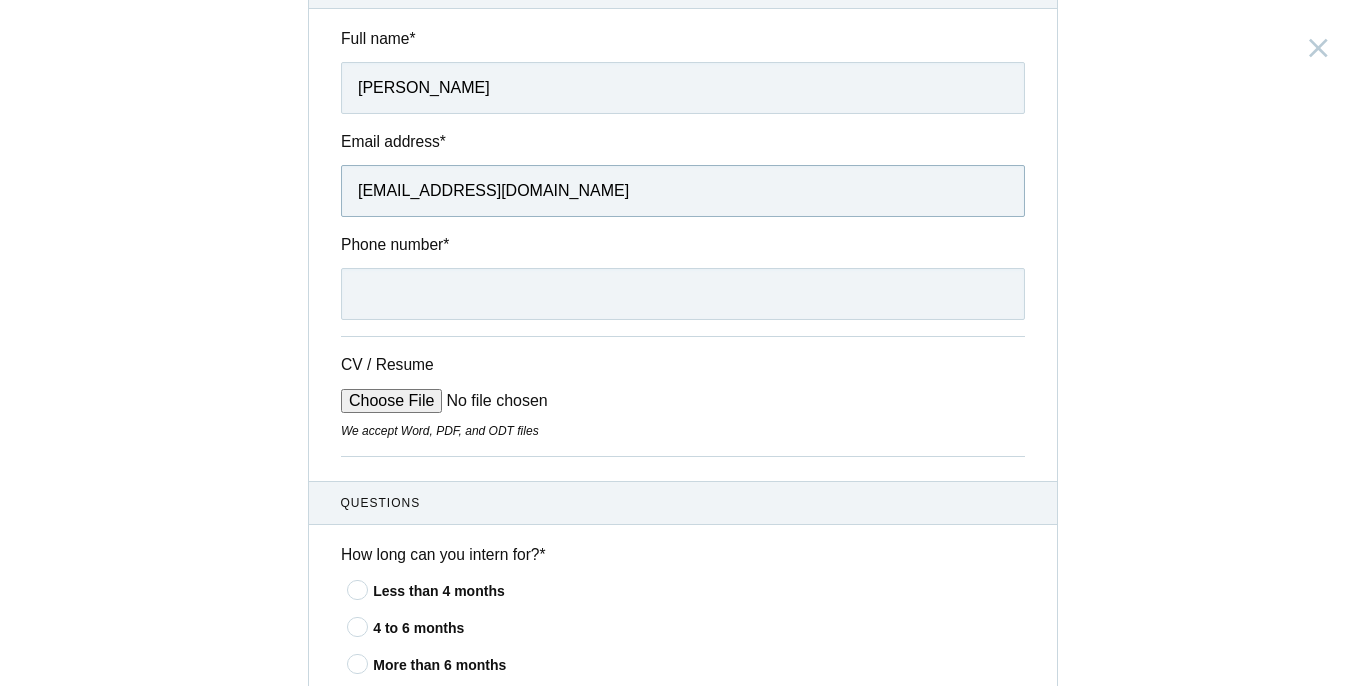 type on "naveedjamesha@gmail.com" 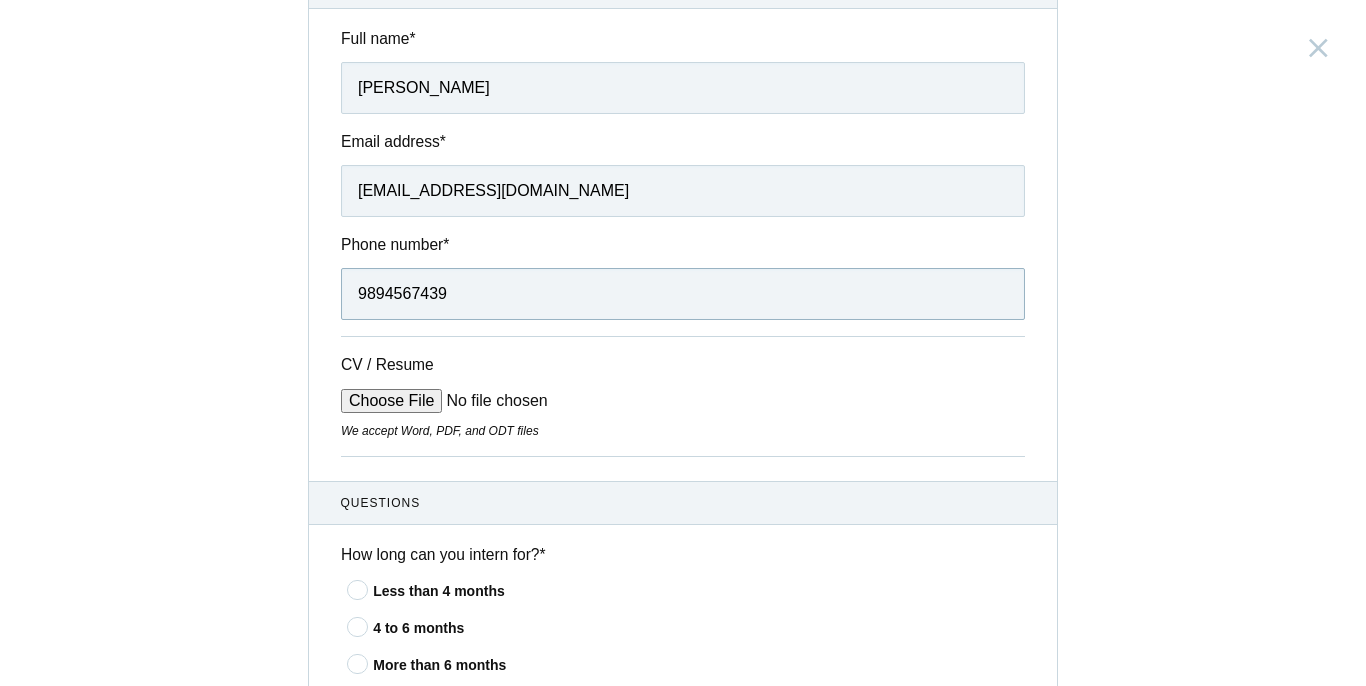 scroll, scrollTop: 278, scrollLeft: 0, axis: vertical 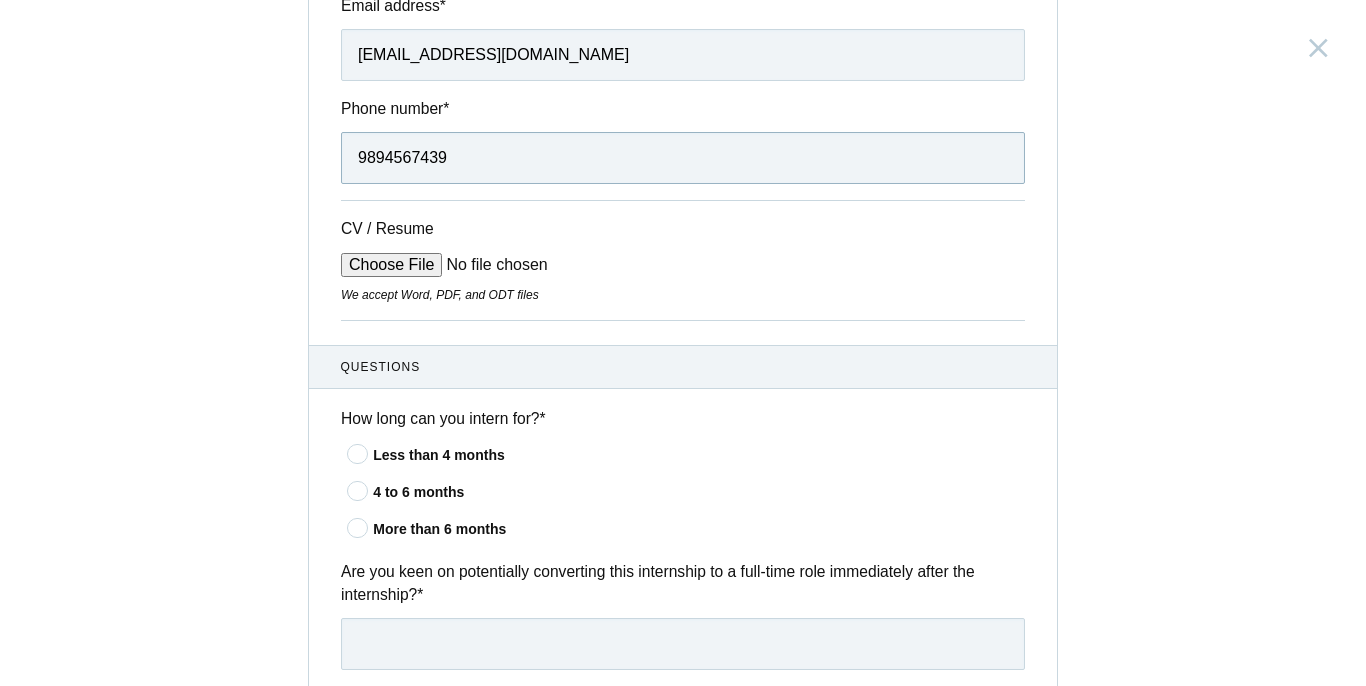 type on "9894567439" 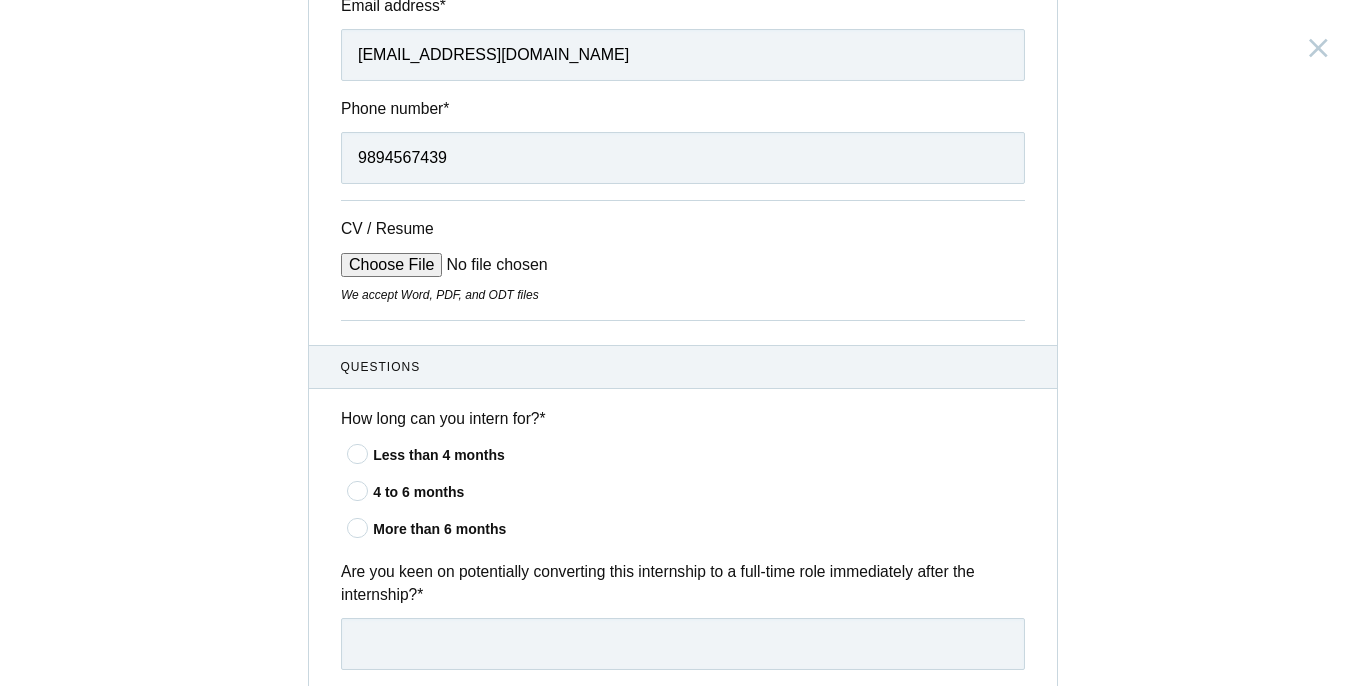 click on "CV / Resume" at bounding box center [492, 265] 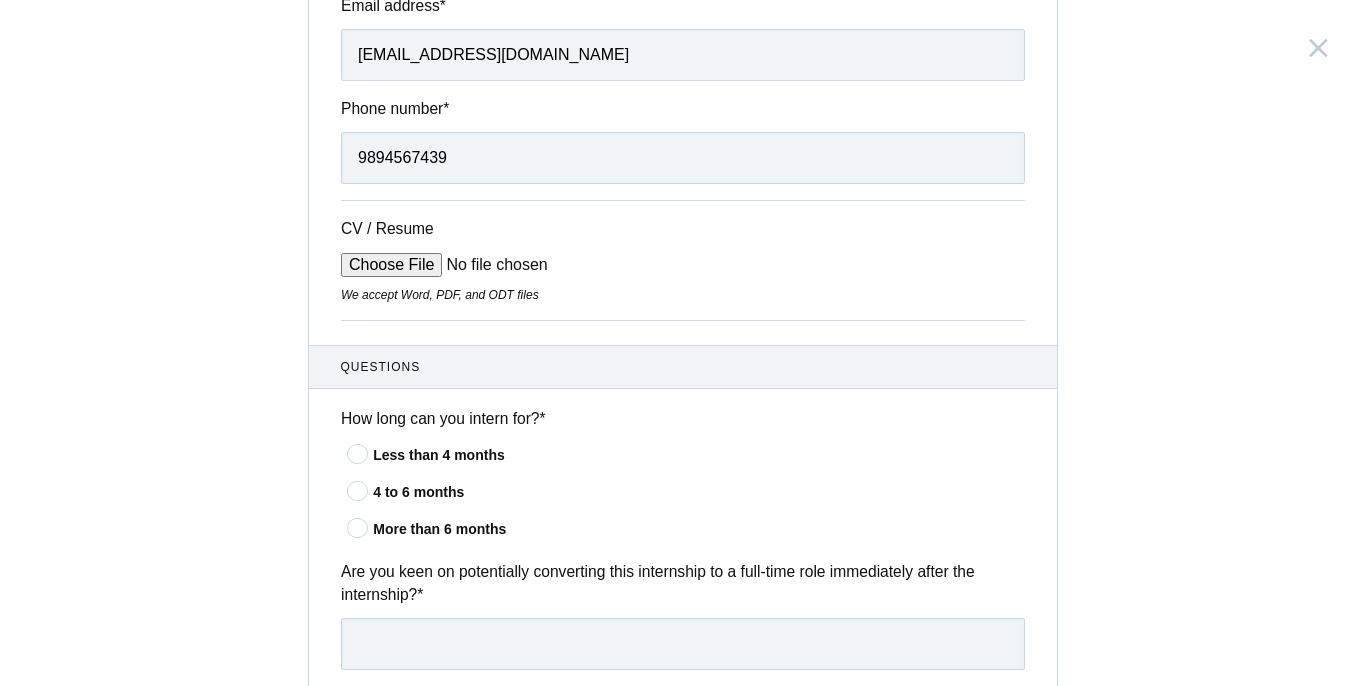 type on "C:\fakepath\Naveed Ahmed J.pdf" 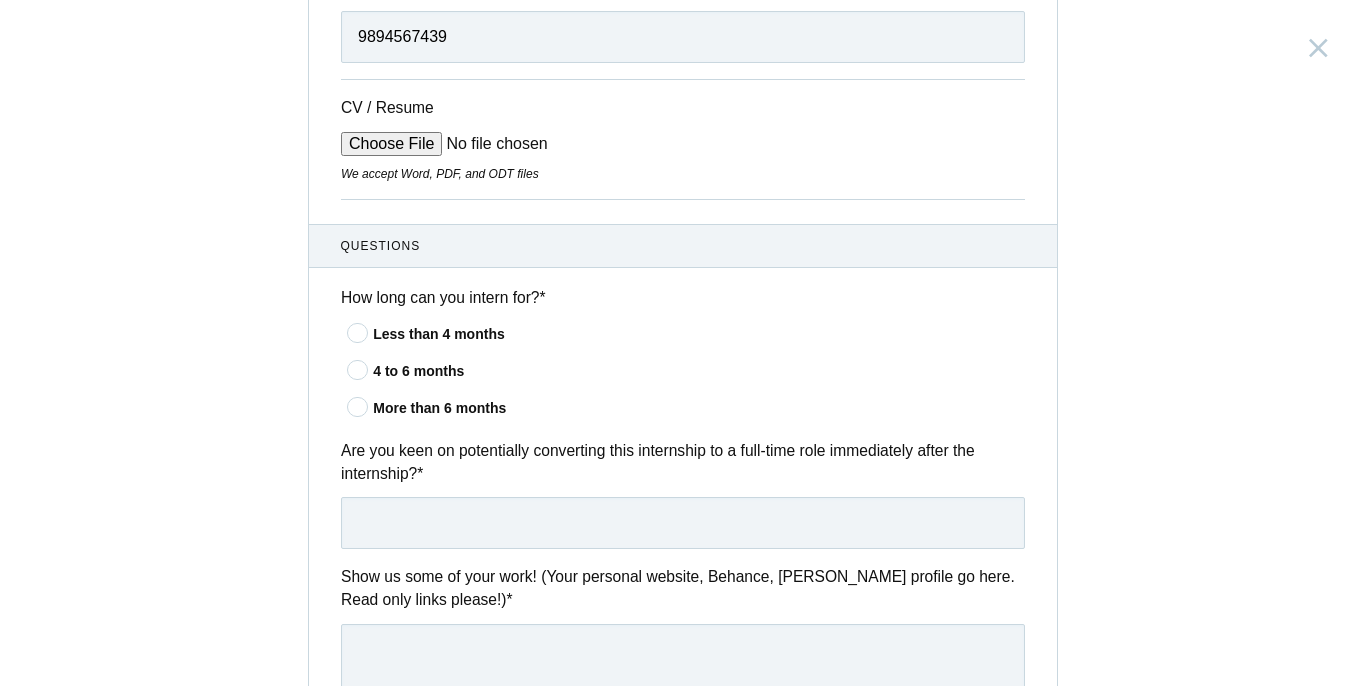 scroll, scrollTop: 465, scrollLeft: 0, axis: vertical 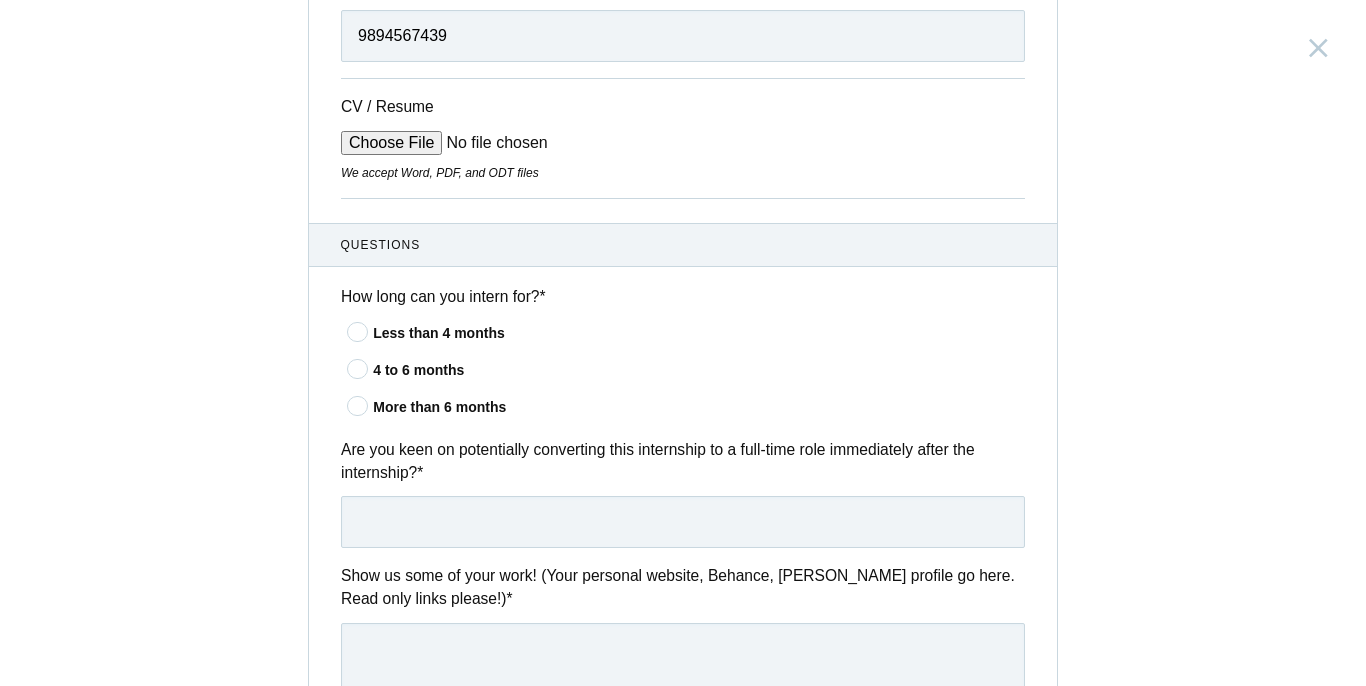 click at bounding box center [358, 331] 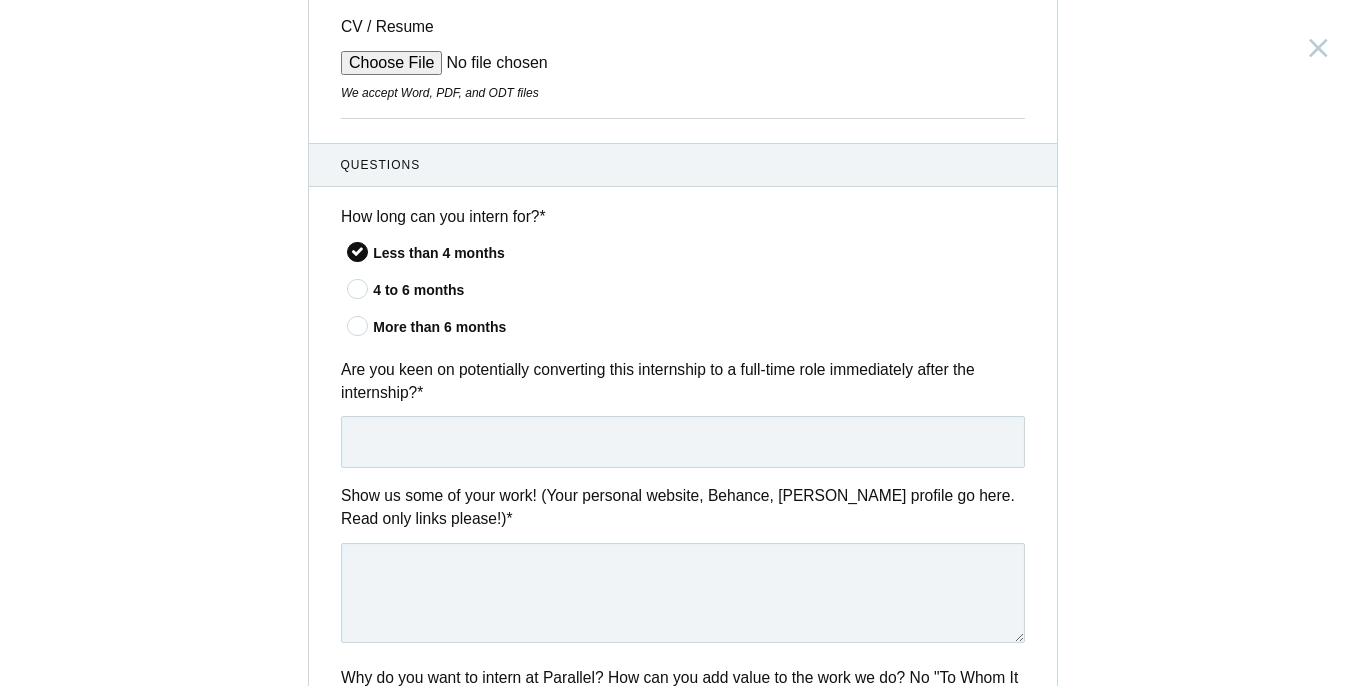 scroll, scrollTop: 569, scrollLeft: 0, axis: vertical 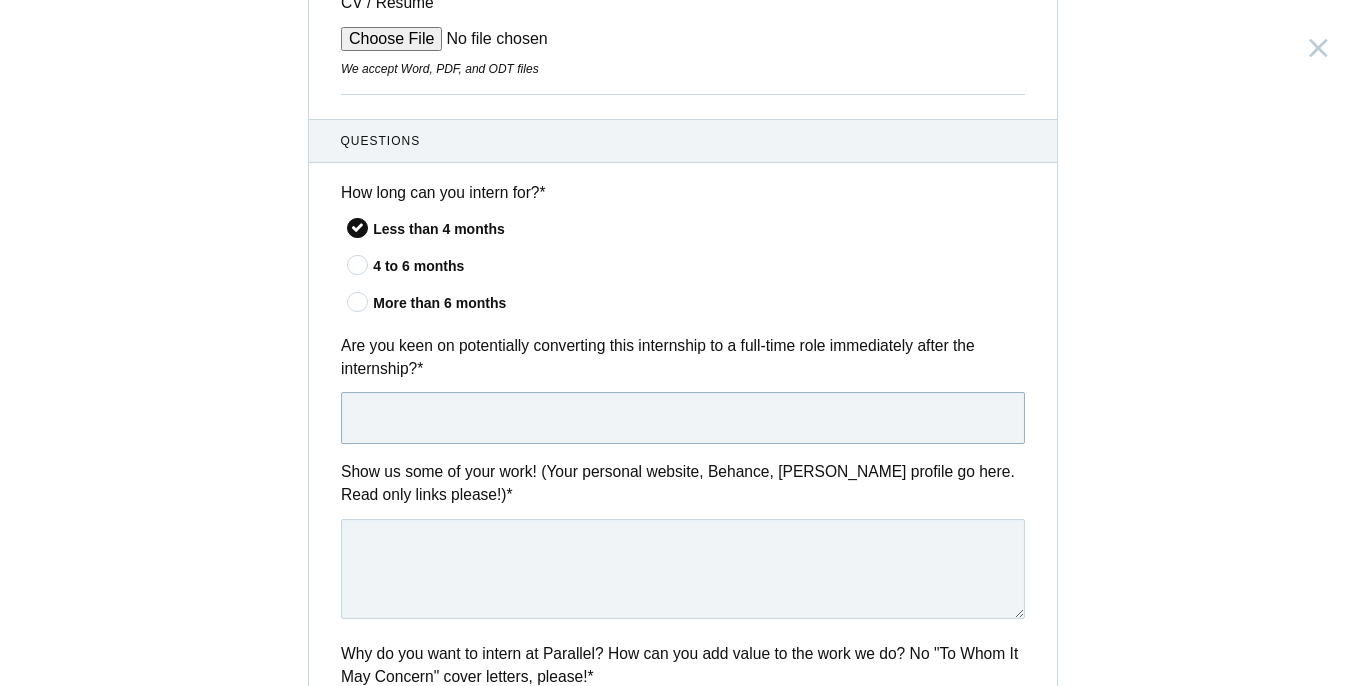 click at bounding box center (683, 418) 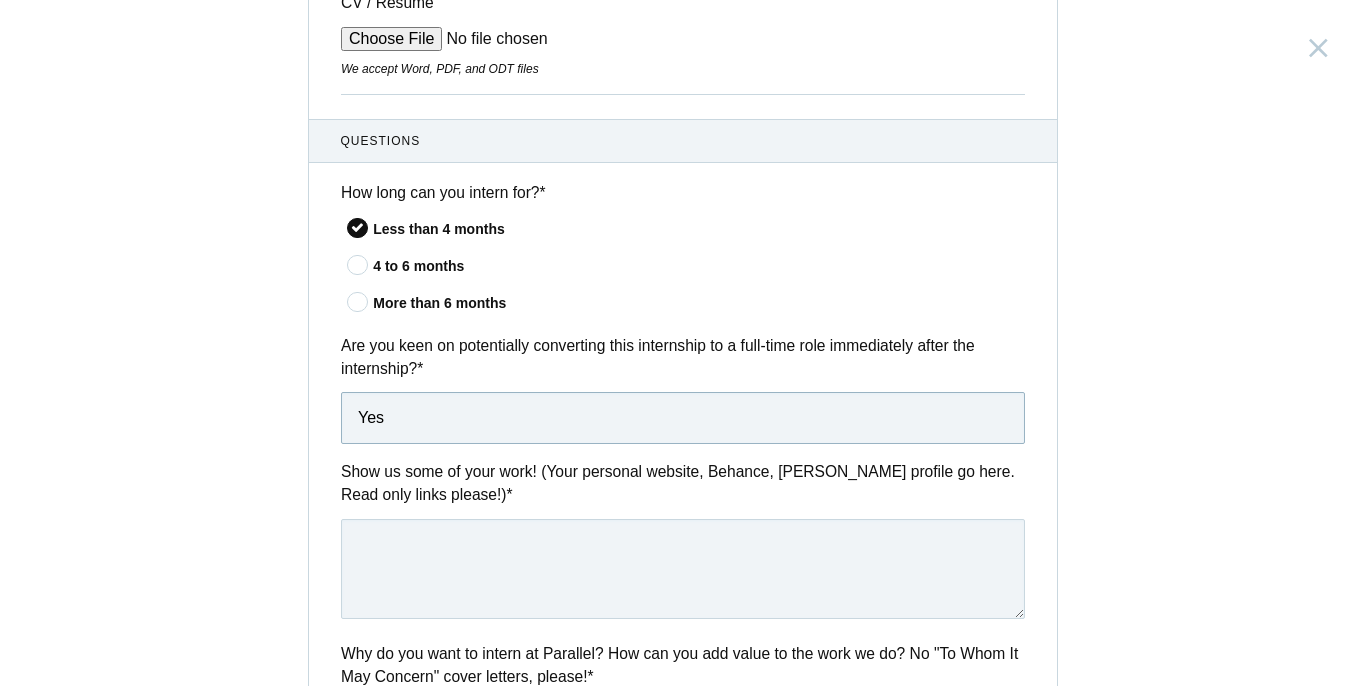 type on "Yes" 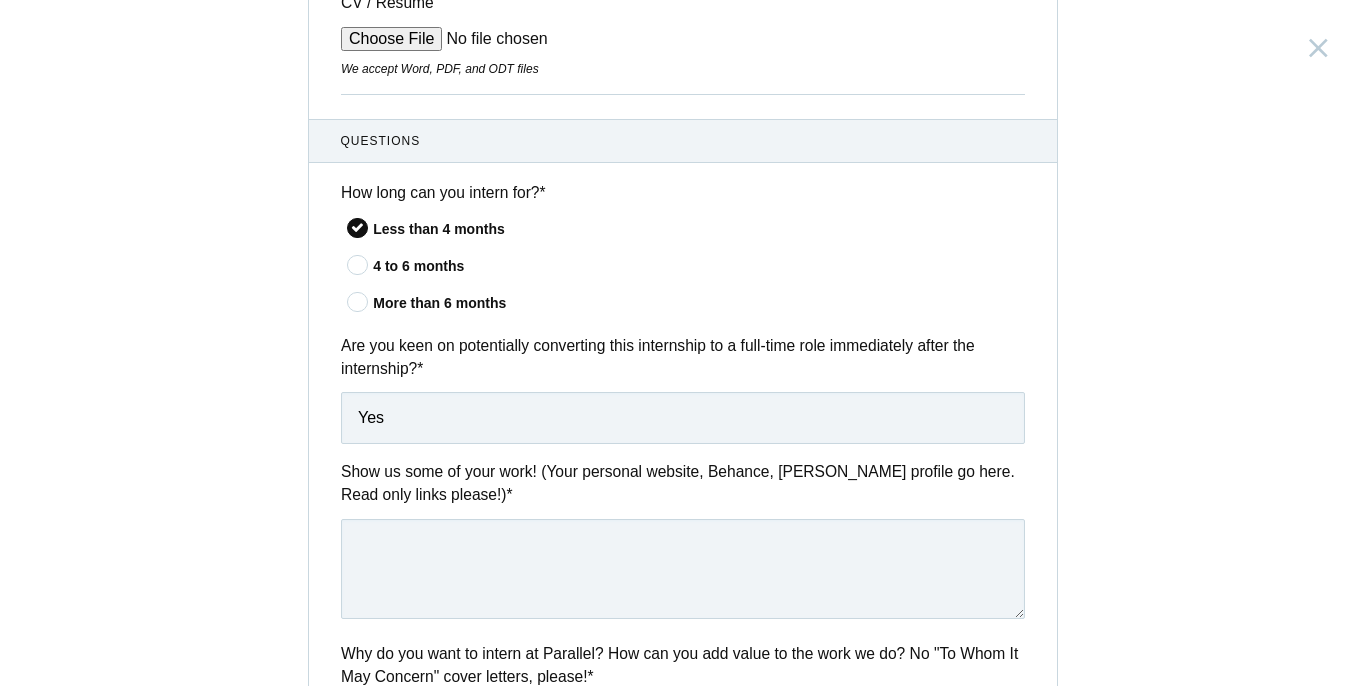 click on "Are you keen on potentially converting this internship to a full-time role immediately after the internship?  *
Yes" at bounding box center [683, 389] 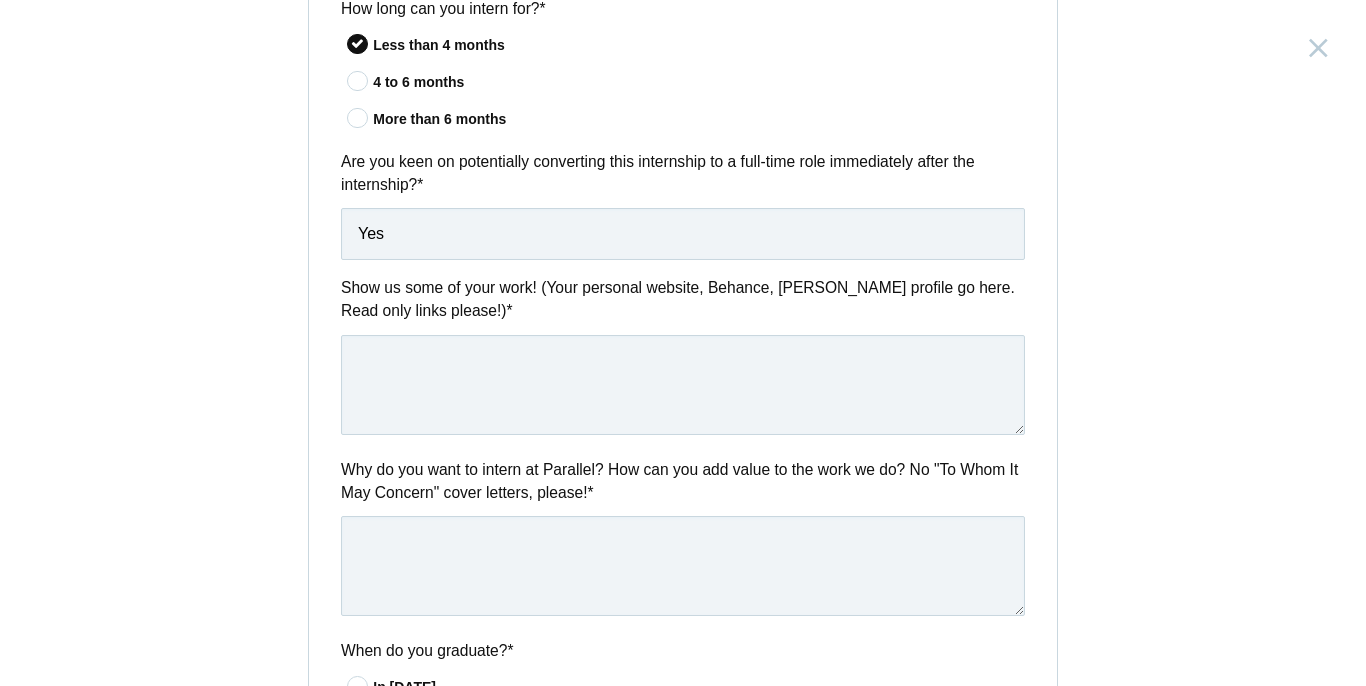 scroll, scrollTop: 766, scrollLeft: 0, axis: vertical 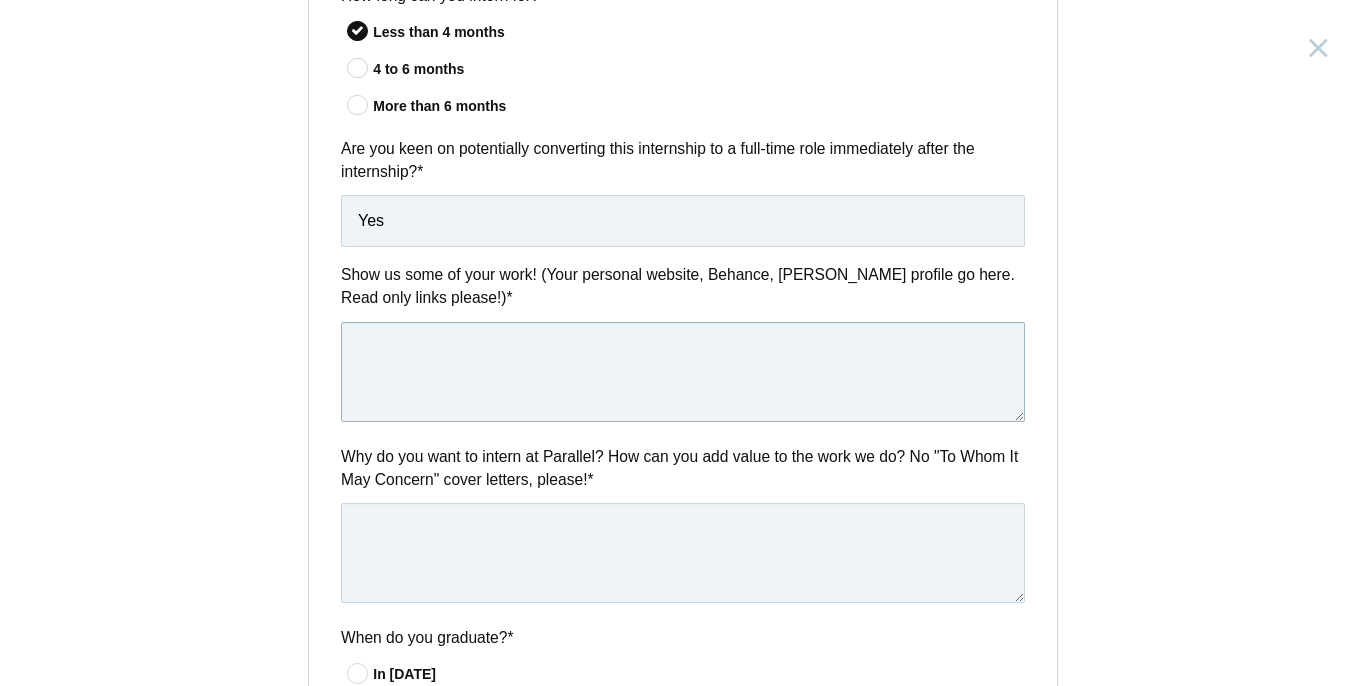 click at bounding box center [683, 372] 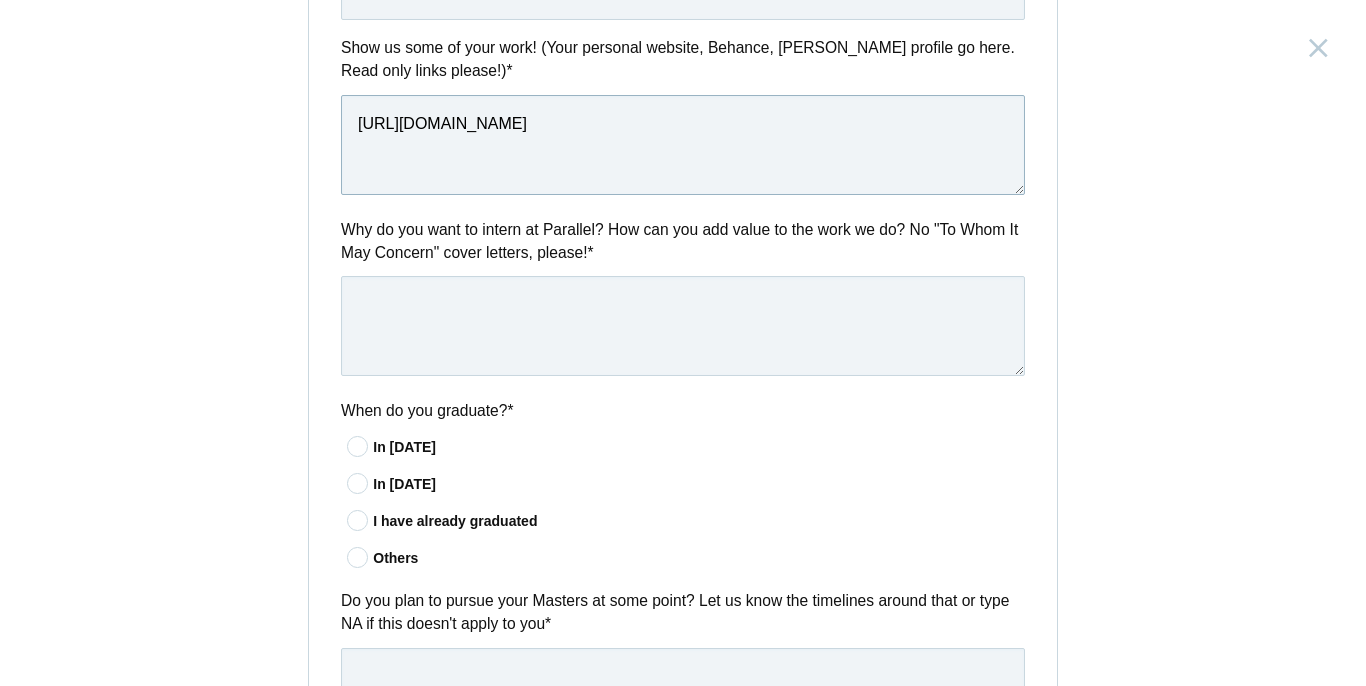 scroll, scrollTop: 993, scrollLeft: 0, axis: vertical 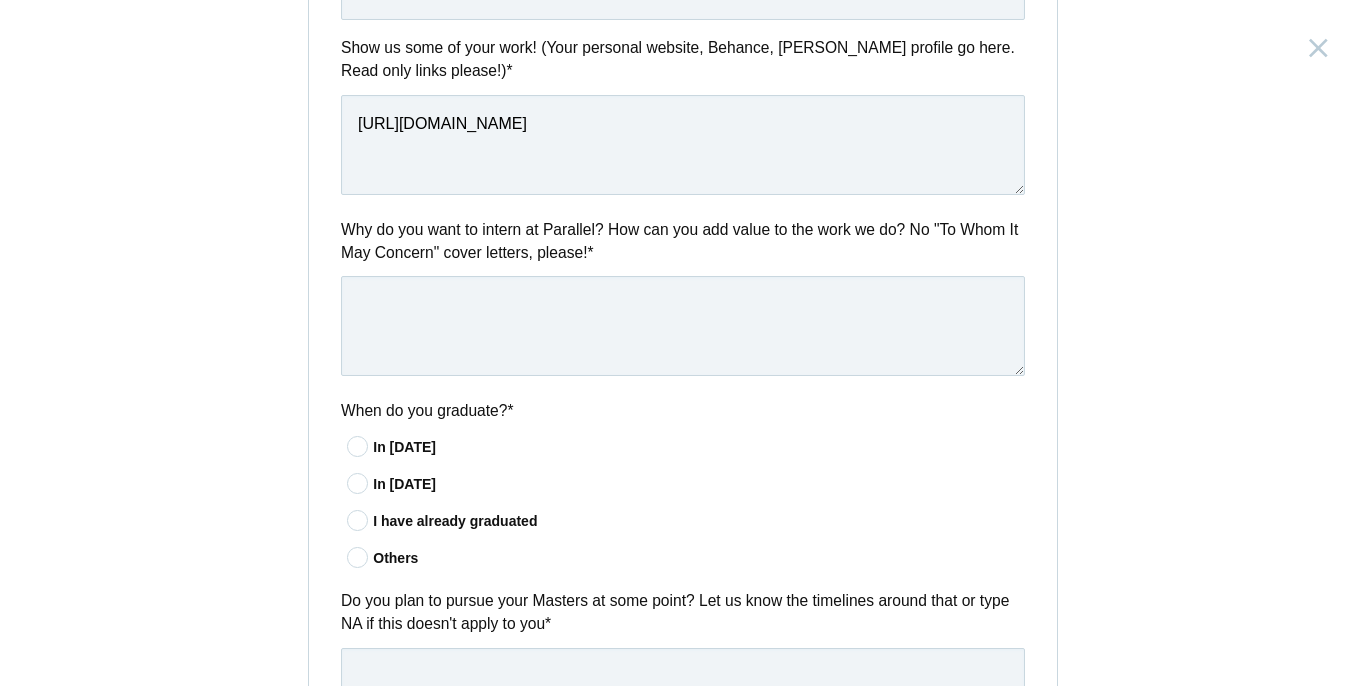 drag, startPoint x: 666, startPoint y: 252, endPoint x: 339, endPoint y: 216, distance: 328.97568 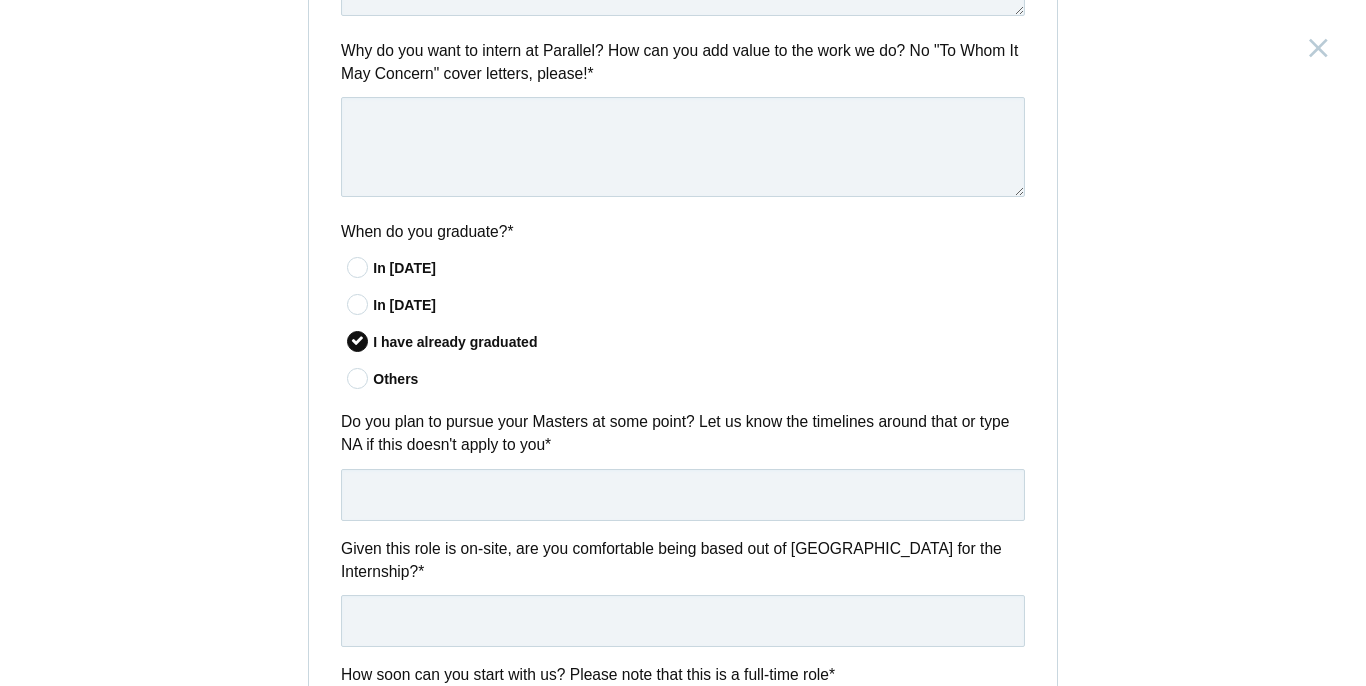 scroll, scrollTop: 1212, scrollLeft: 0, axis: vertical 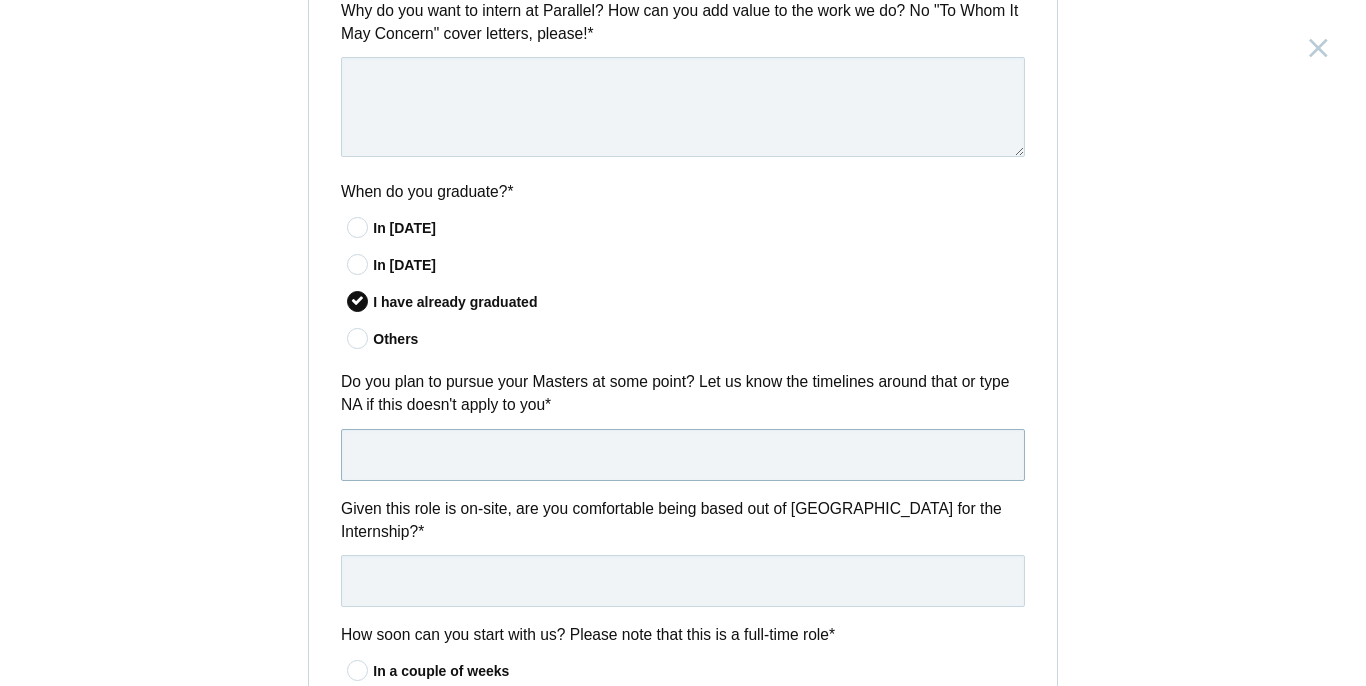 click at bounding box center [683, 455] 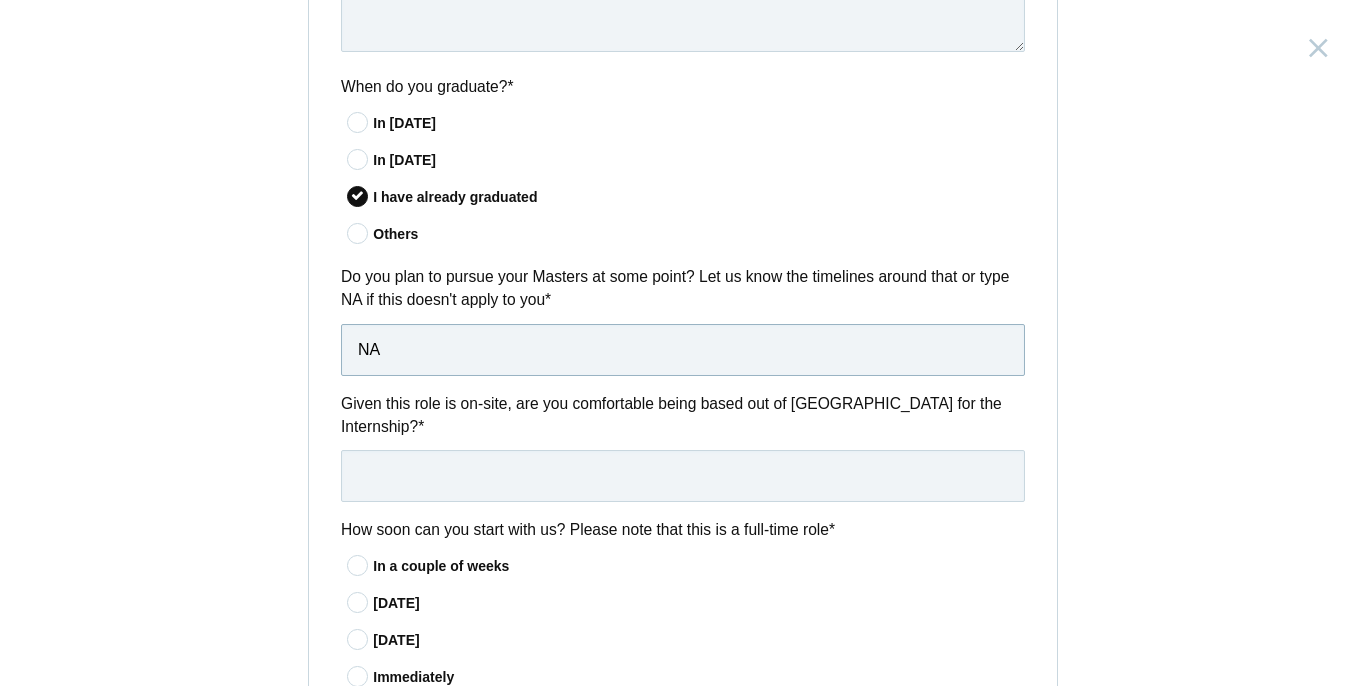 scroll, scrollTop: 1344, scrollLeft: 0, axis: vertical 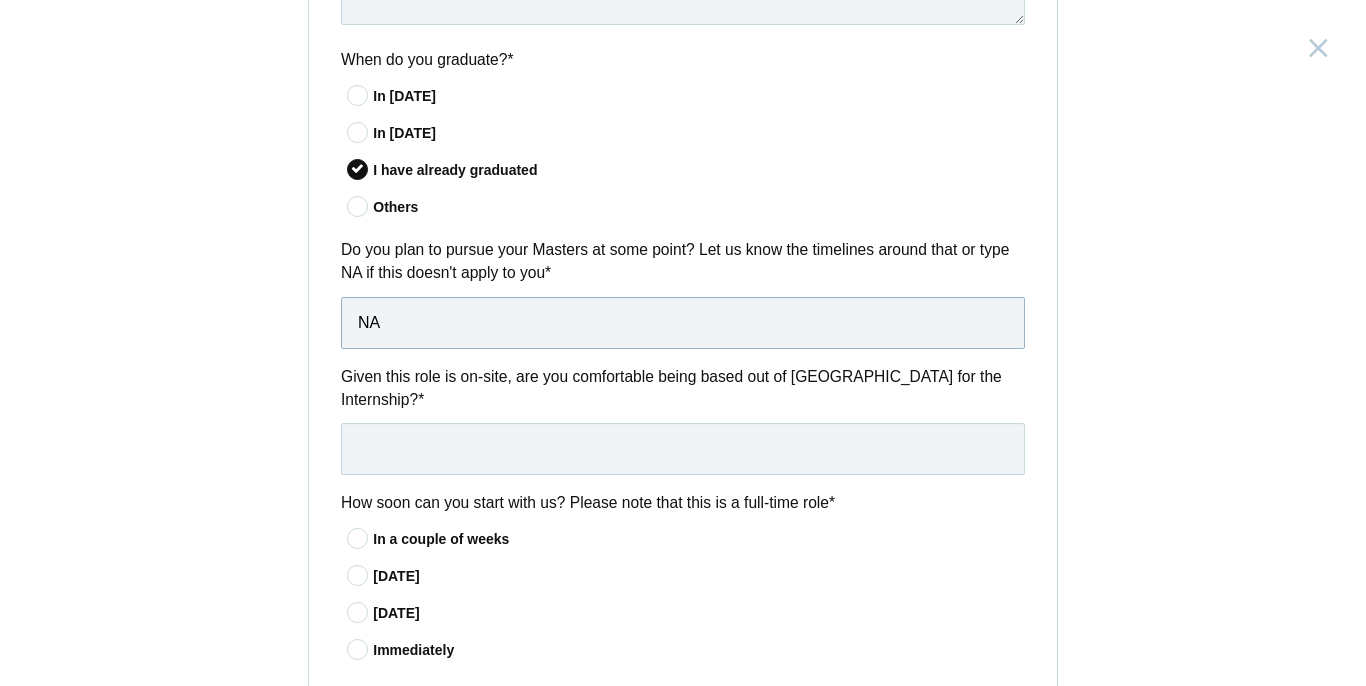type on "NA" 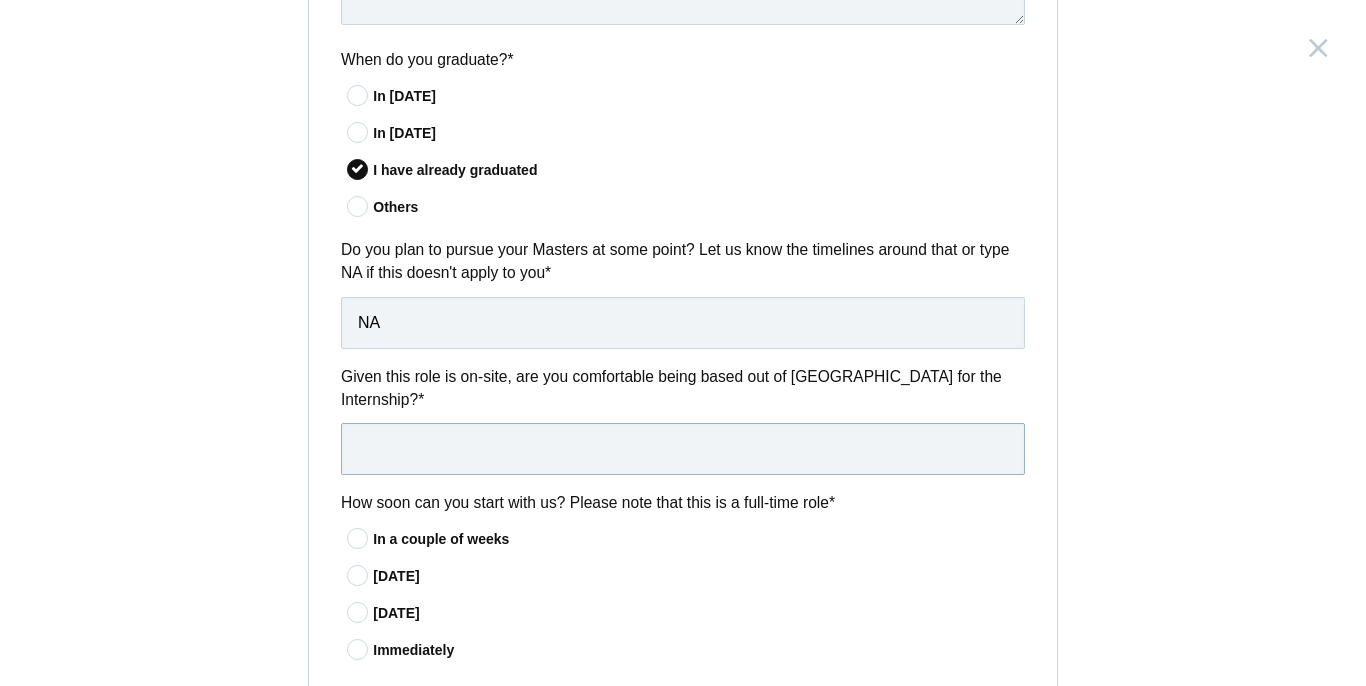 click at bounding box center [683, 449] 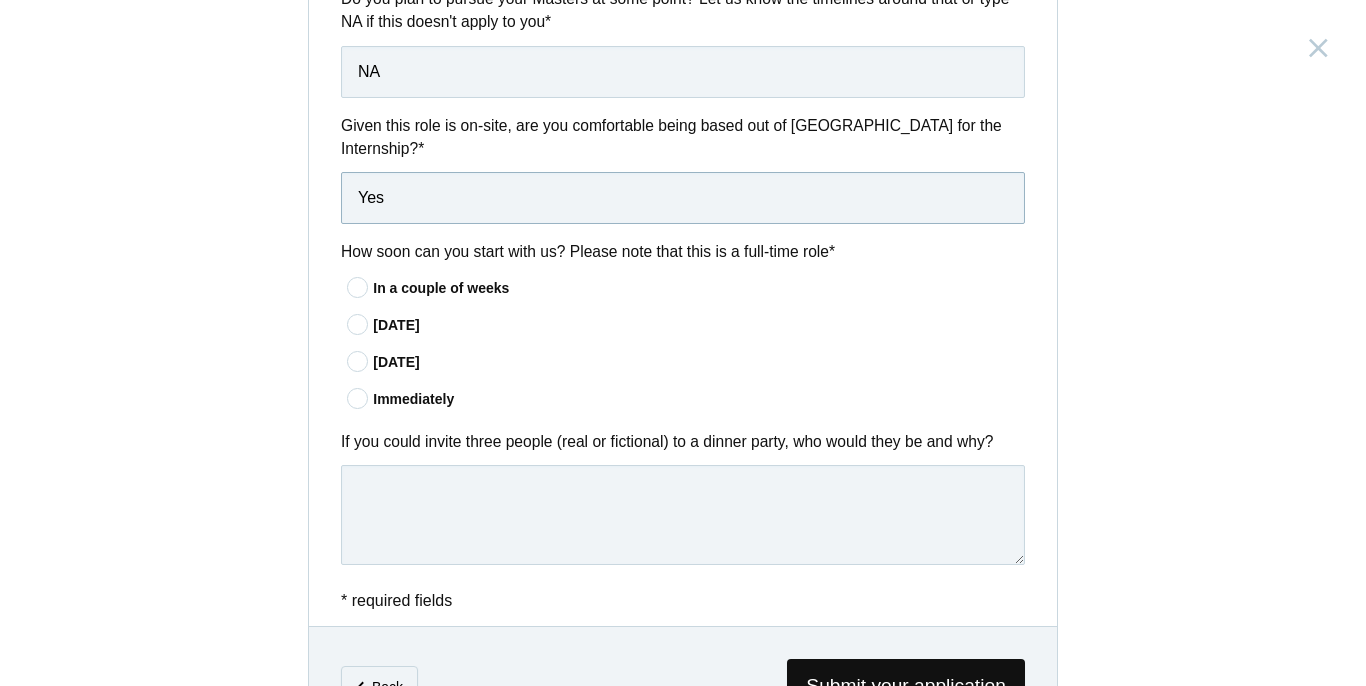 scroll, scrollTop: 1600, scrollLeft: 0, axis: vertical 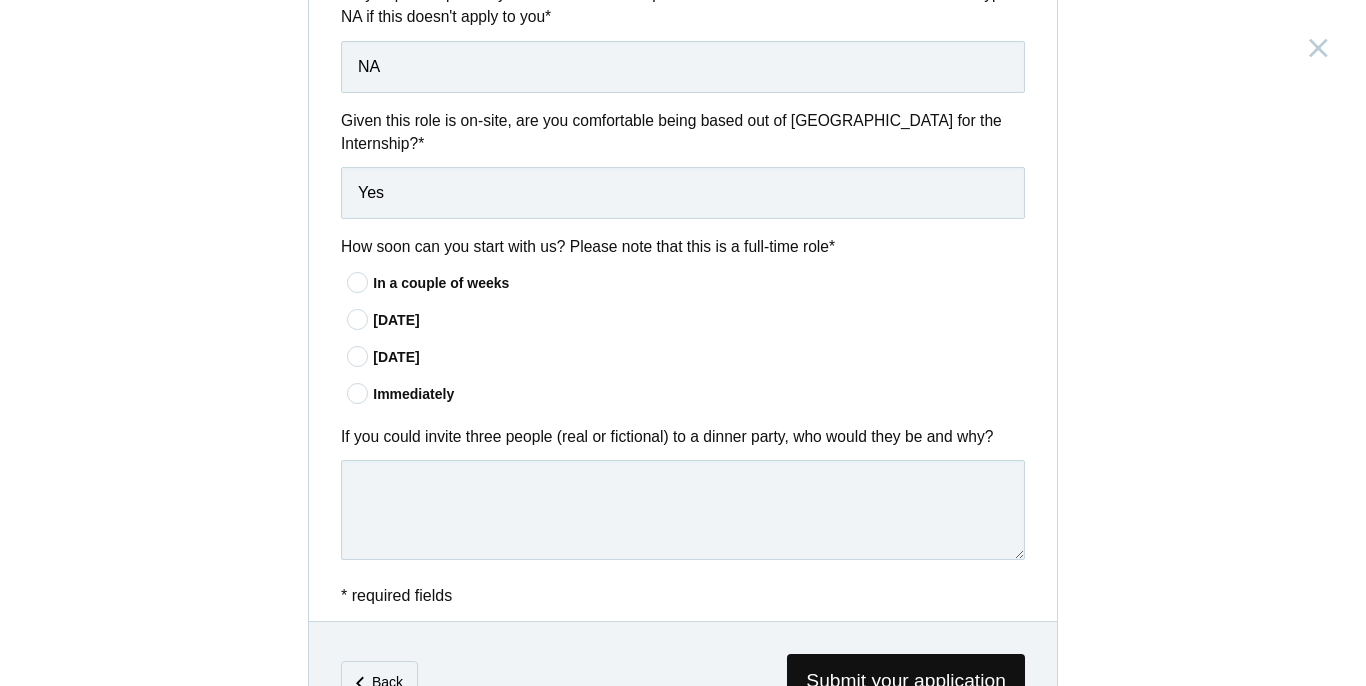 click at bounding box center [358, 393] 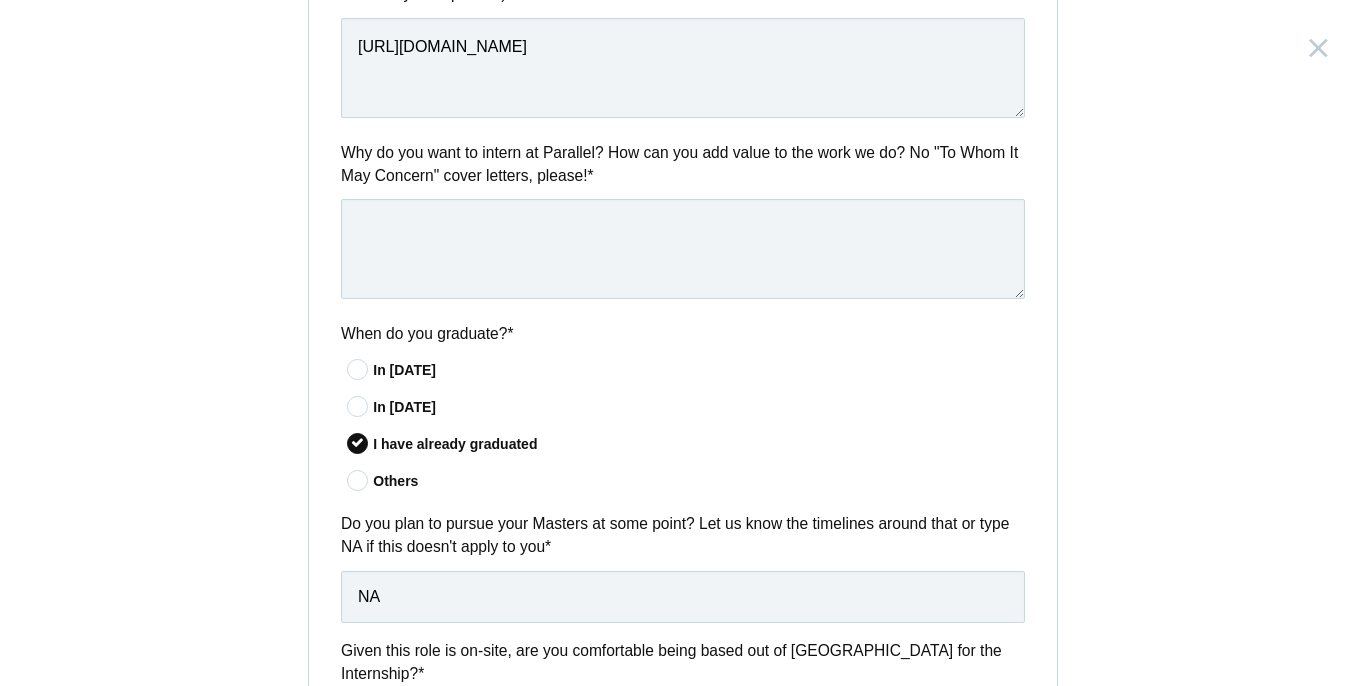 scroll, scrollTop: 1062, scrollLeft: 0, axis: vertical 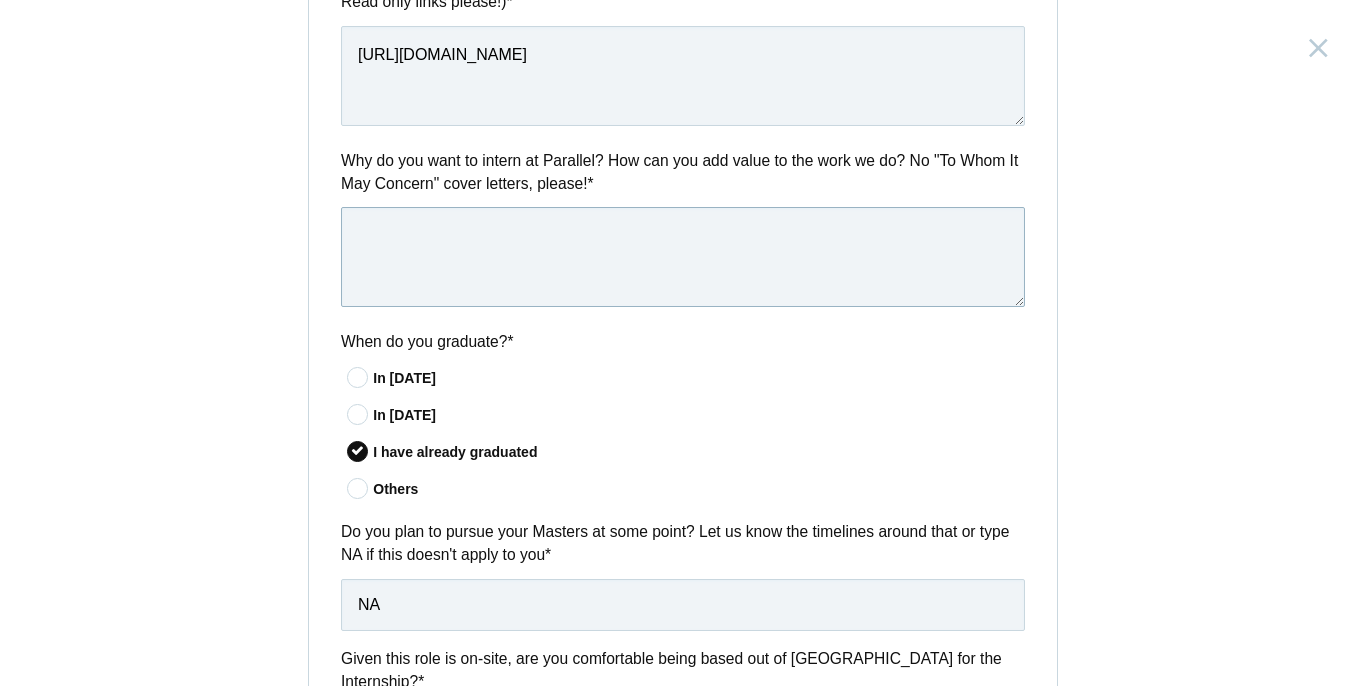 click at bounding box center (683, 257) 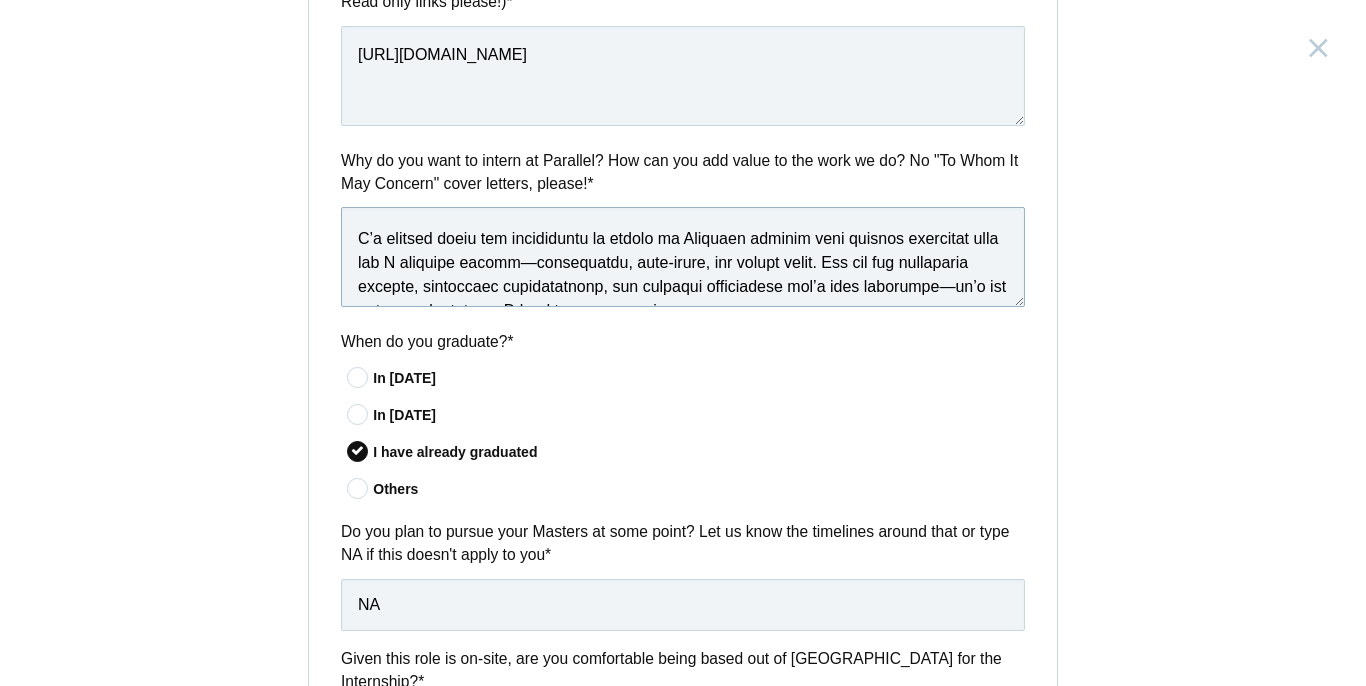 scroll, scrollTop: 46, scrollLeft: 0, axis: vertical 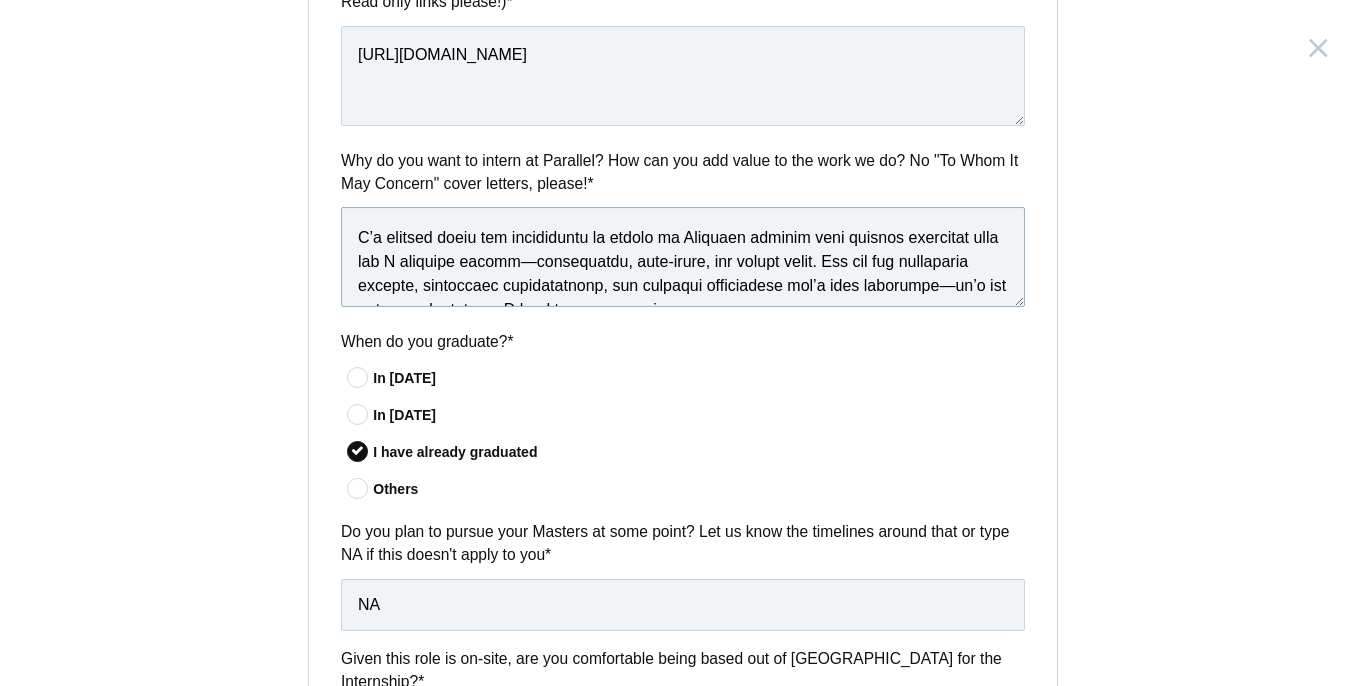 click at bounding box center [683, 257] 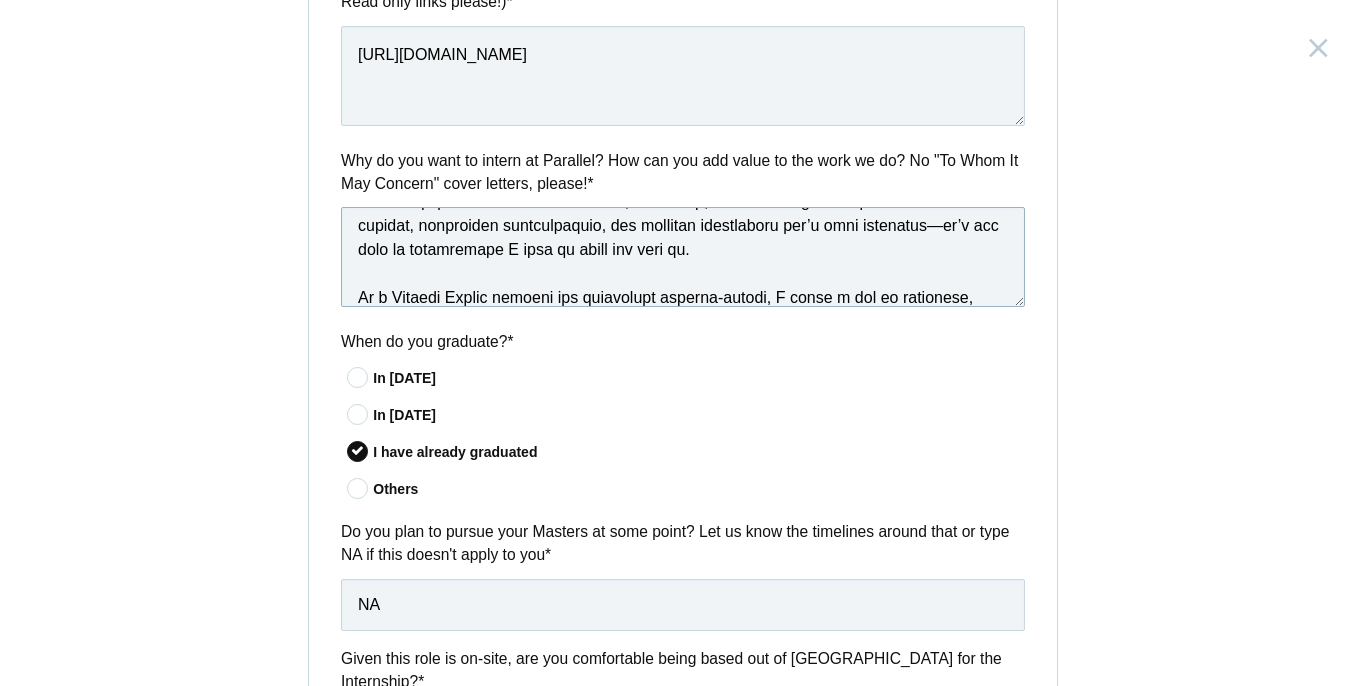 scroll, scrollTop: 114, scrollLeft: 0, axis: vertical 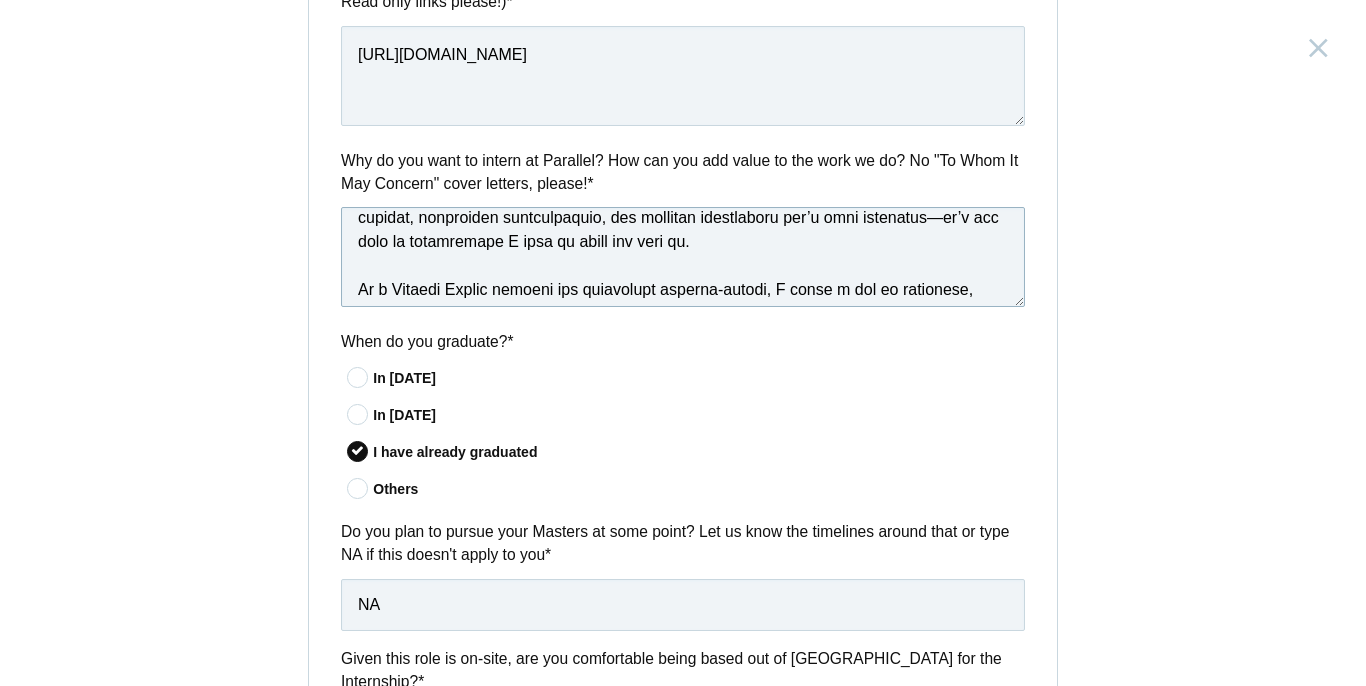 click at bounding box center [683, 257] 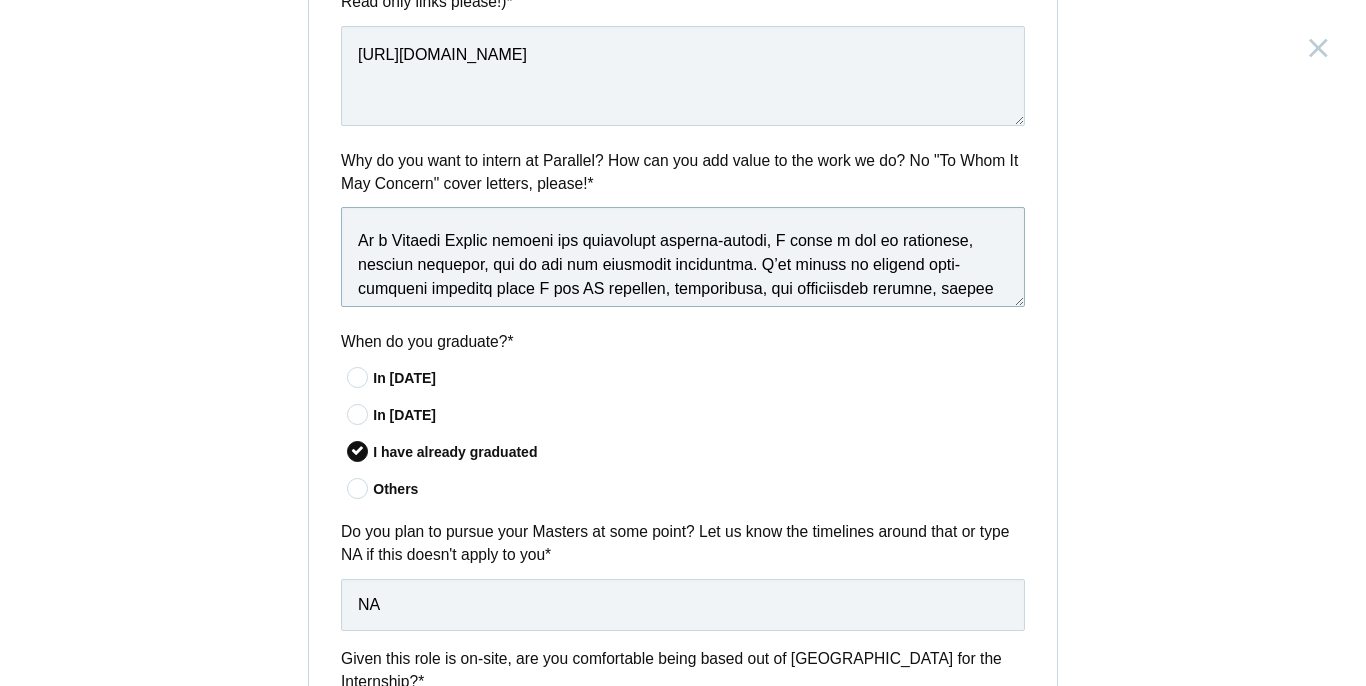 scroll, scrollTop: 170, scrollLeft: 0, axis: vertical 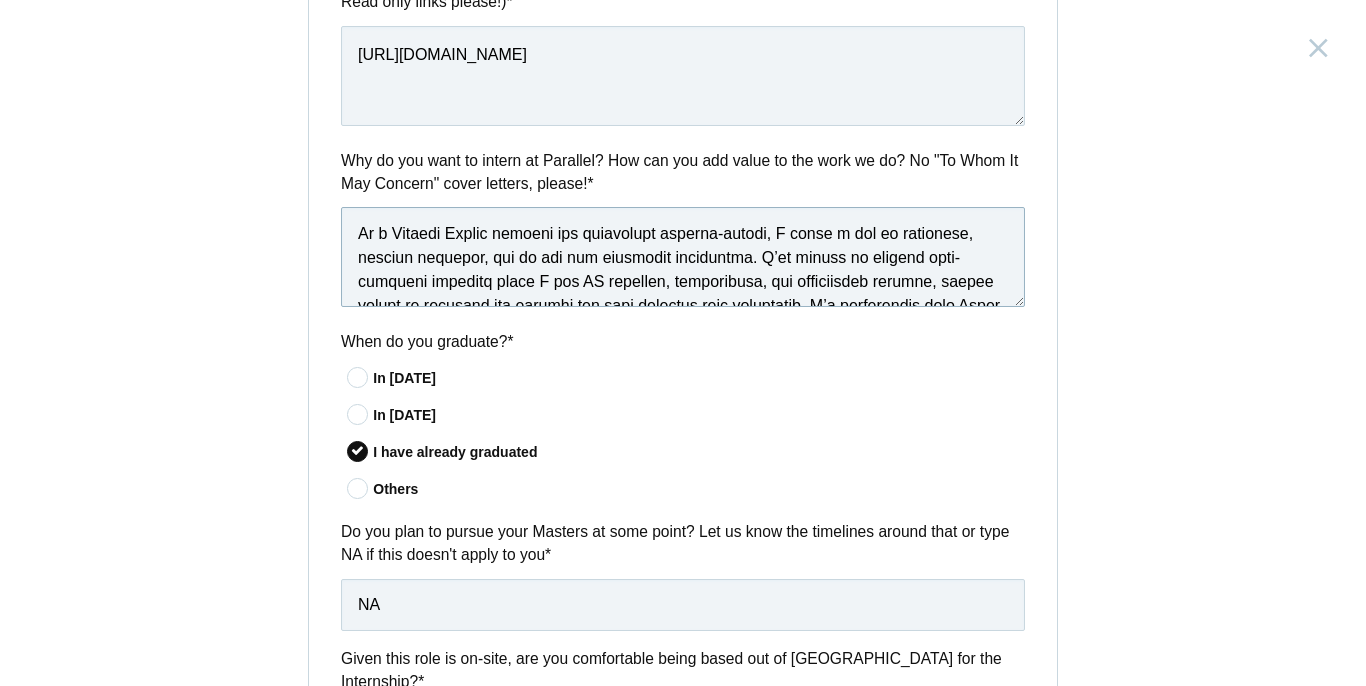 drag, startPoint x: 564, startPoint y: 232, endPoint x: 501, endPoint y: 231, distance: 63.007935 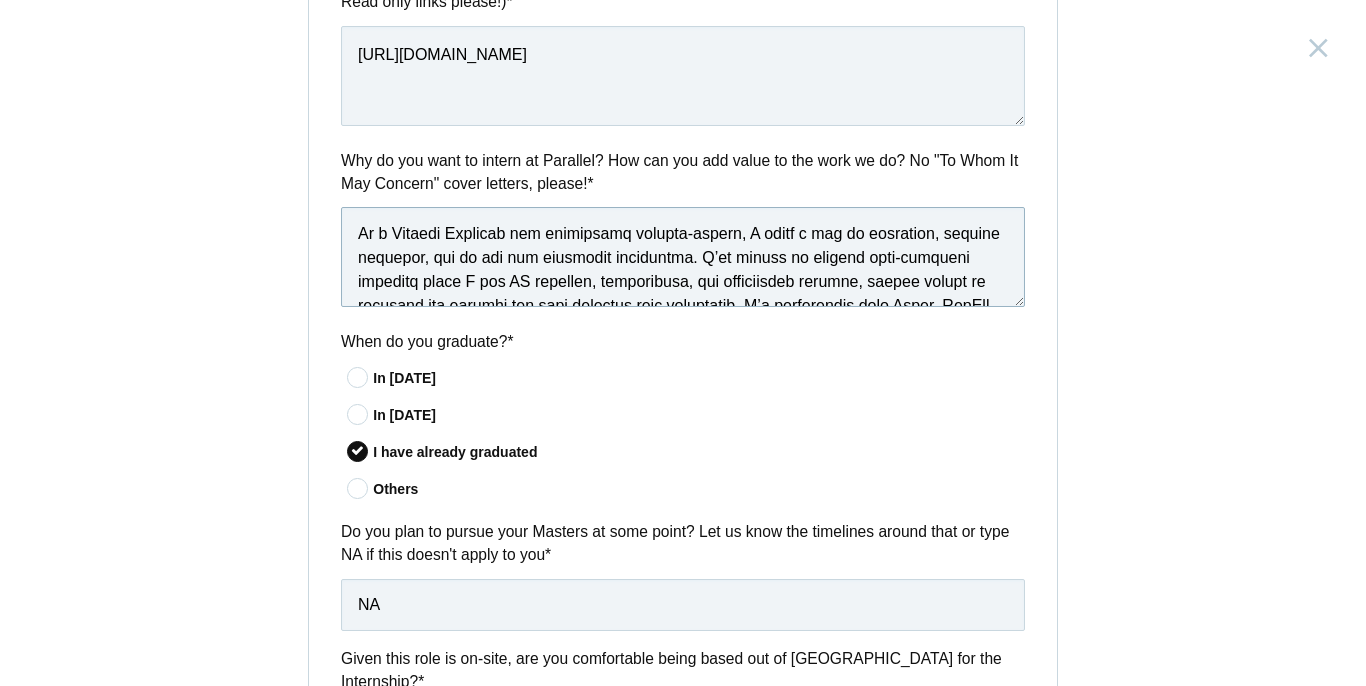 drag, startPoint x: 934, startPoint y: 228, endPoint x: 990, endPoint y: 231, distance: 56.0803 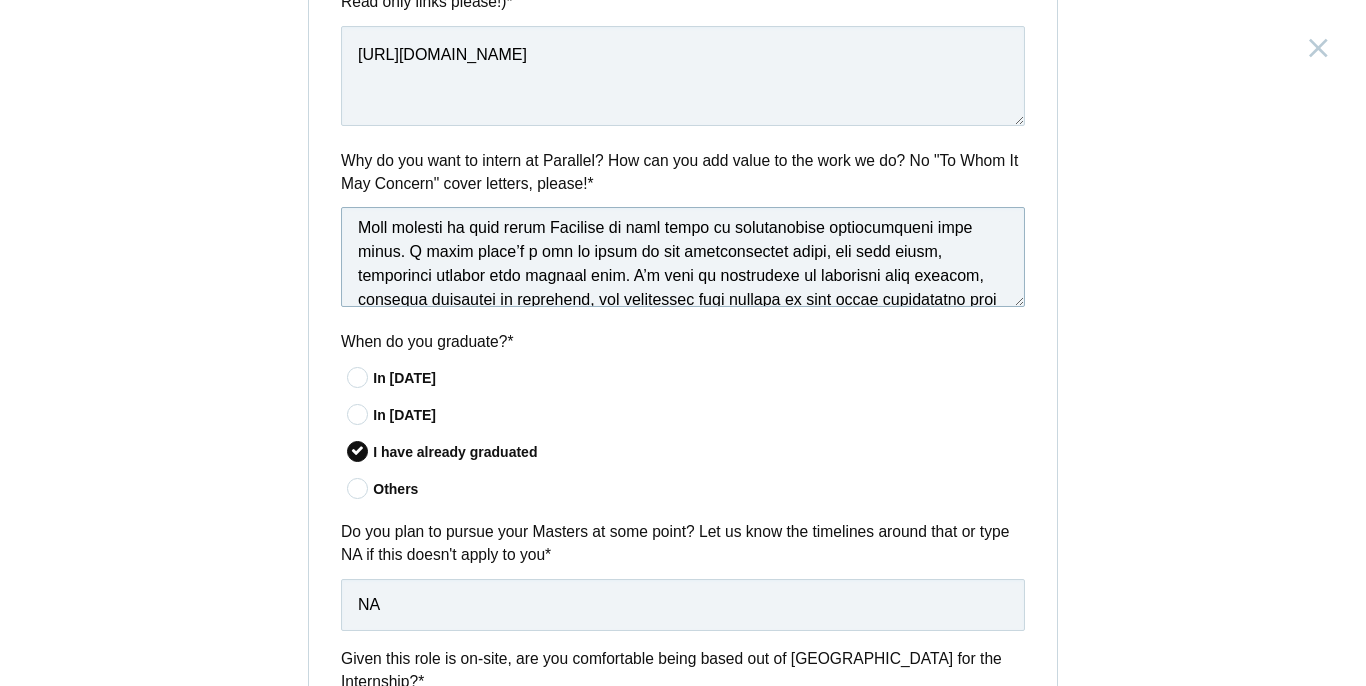 scroll, scrollTop: 321, scrollLeft: 0, axis: vertical 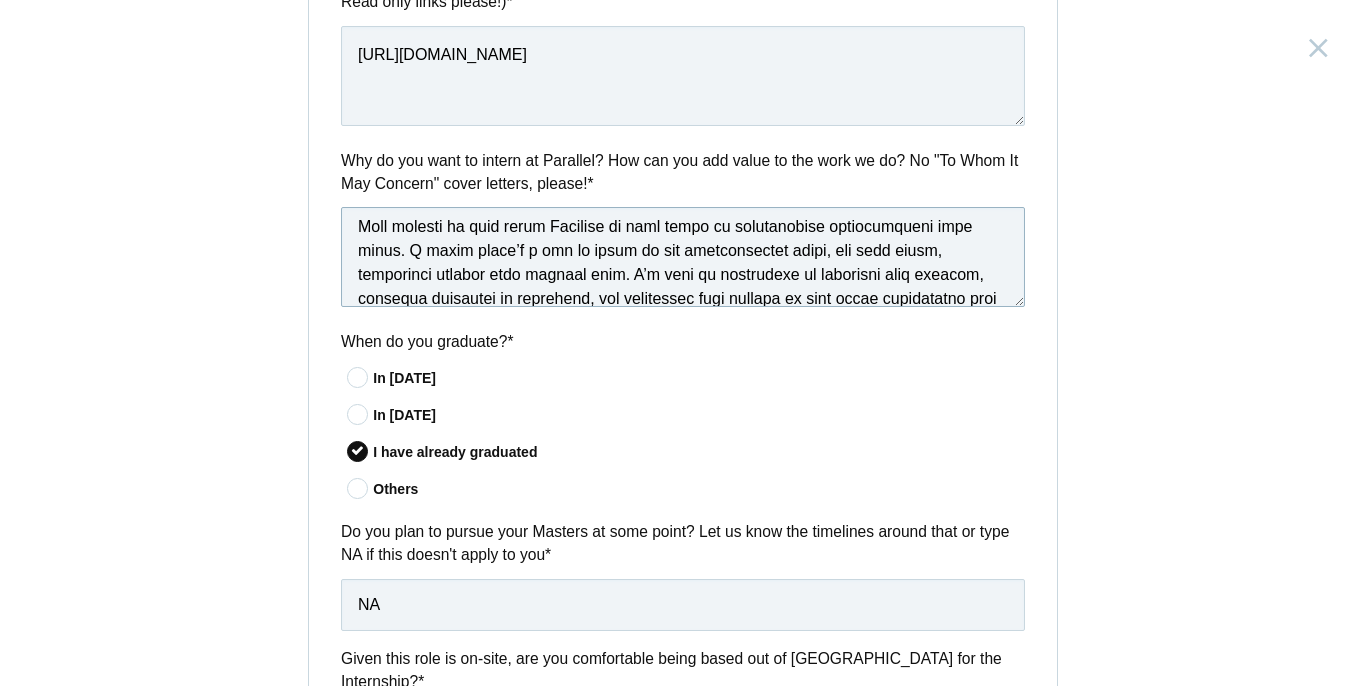drag, startPoint x: 399, startPoint y: 246, endPoint x: 546, endPoint y: 278, distance: 150.44267 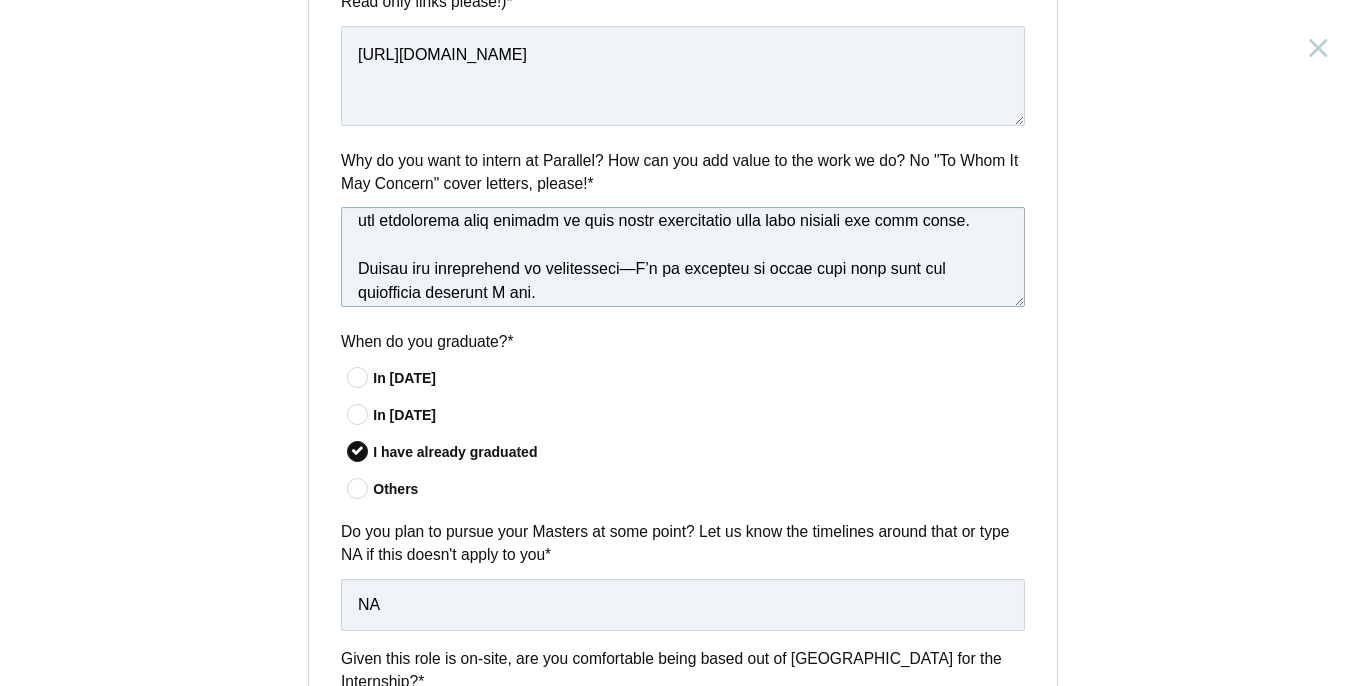 scroll, scrollTop: 389, scrollLeft: 0, axis: vertical 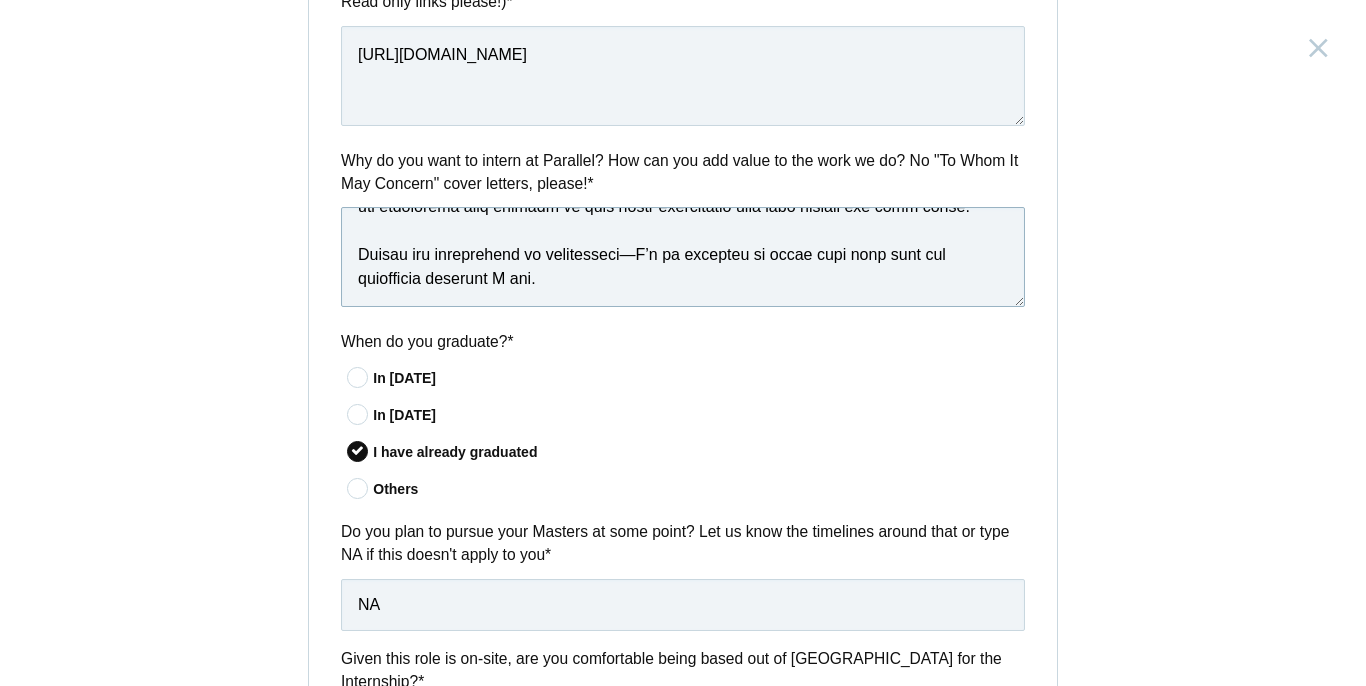 click at bounding box center (683, 257) 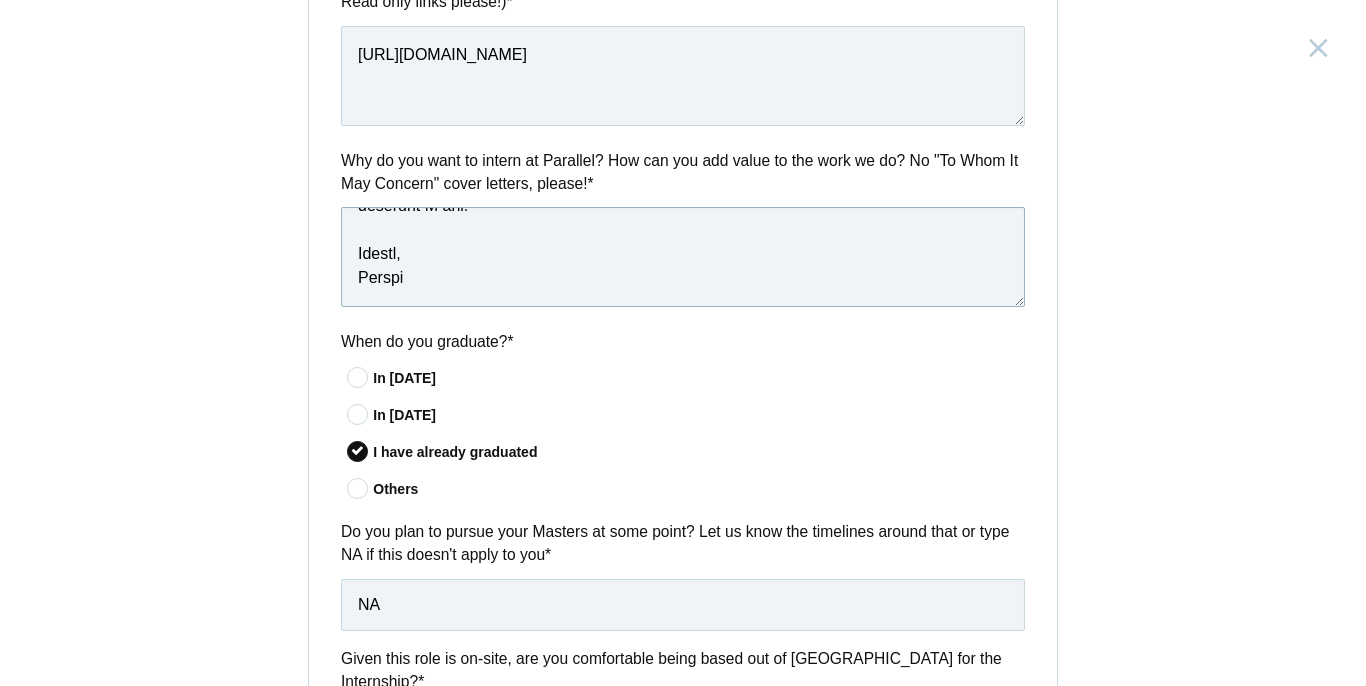 scroll, scrollTop: 462, scrollLeft: 0, axis: vertical 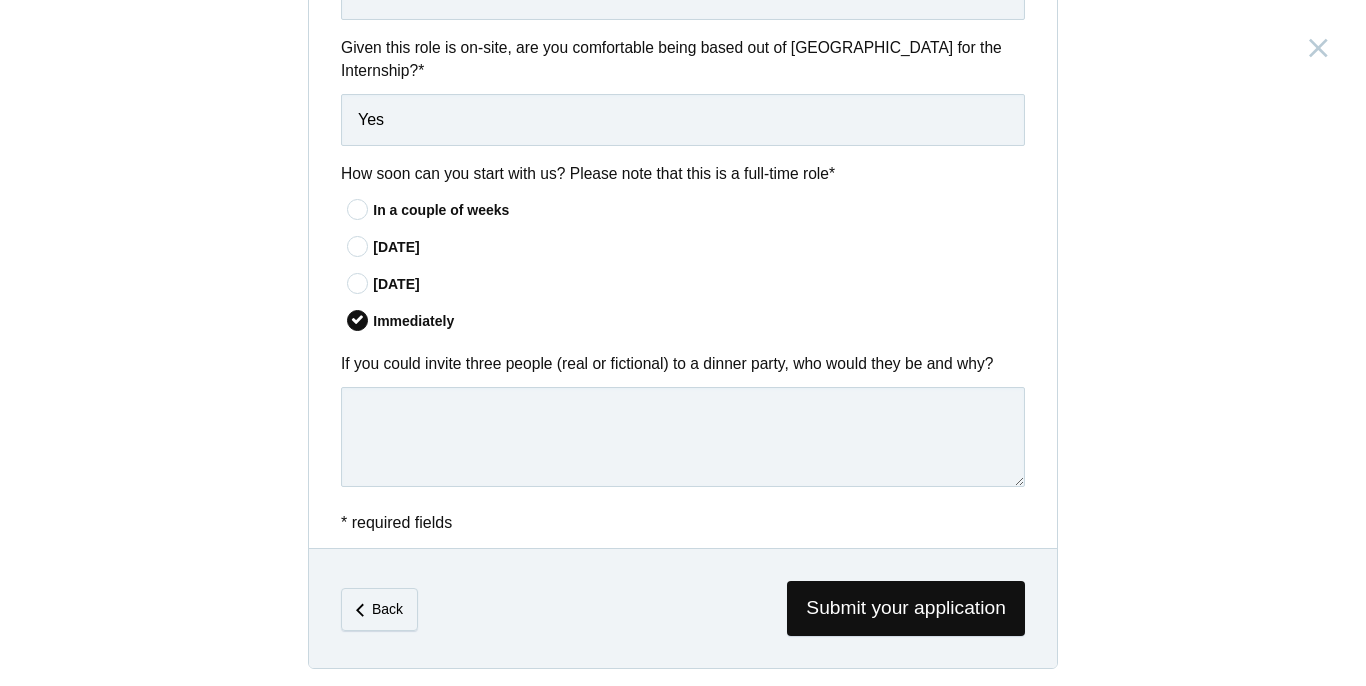 type on "Hi Parallel Team,
I’m excited about the opportunity to intern at Parallel because your mission resonates with how I approach design as intentional, user-first, and deeply human. The way you prioritize clarity, thoughtful collaboration, and seamless experiences isn’t just admirable, it’s the kind of environment I want to learn and grow in.
As a Product Designer and passionate problem-solver, I bring a mix of curiosity, design thinking, and an eye for intuitive interfaces. I’ve worked on several user-centered projects where I led UX research, wireframing, and prototyping efforts, always aiming to simplify the complex and make products feel effortless. I’m comfortable with Figma, FigJam, and enjoy contributing to design systems that scale while staying cohesive.
What excites me most about Parallel is your focus on asynchronous communication done right. I’d love to contribute by designing with empathy, bringing structure to ambiguity, and supporting your mission to help teams communicate with more clarity a..." 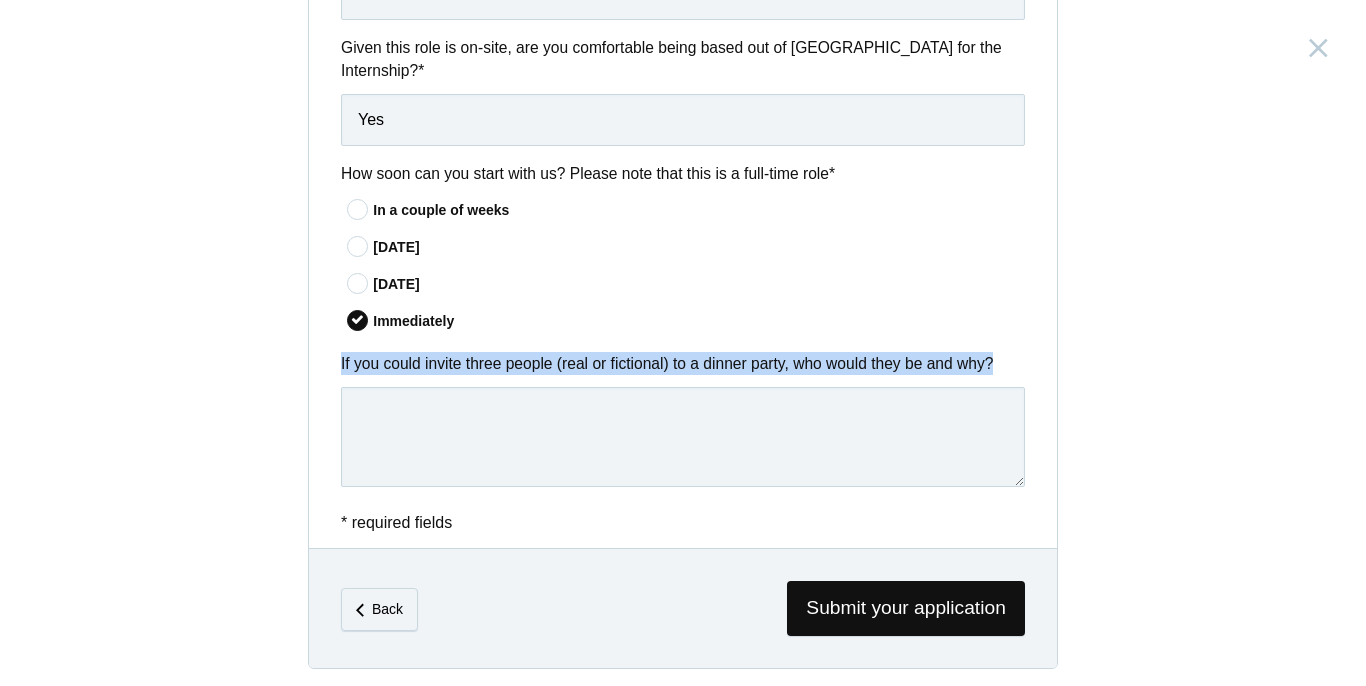 drag, startPoint x: 341, startPoint y: 353, endPoint x: 1029, endPoint y: 356, distance: 688.00653 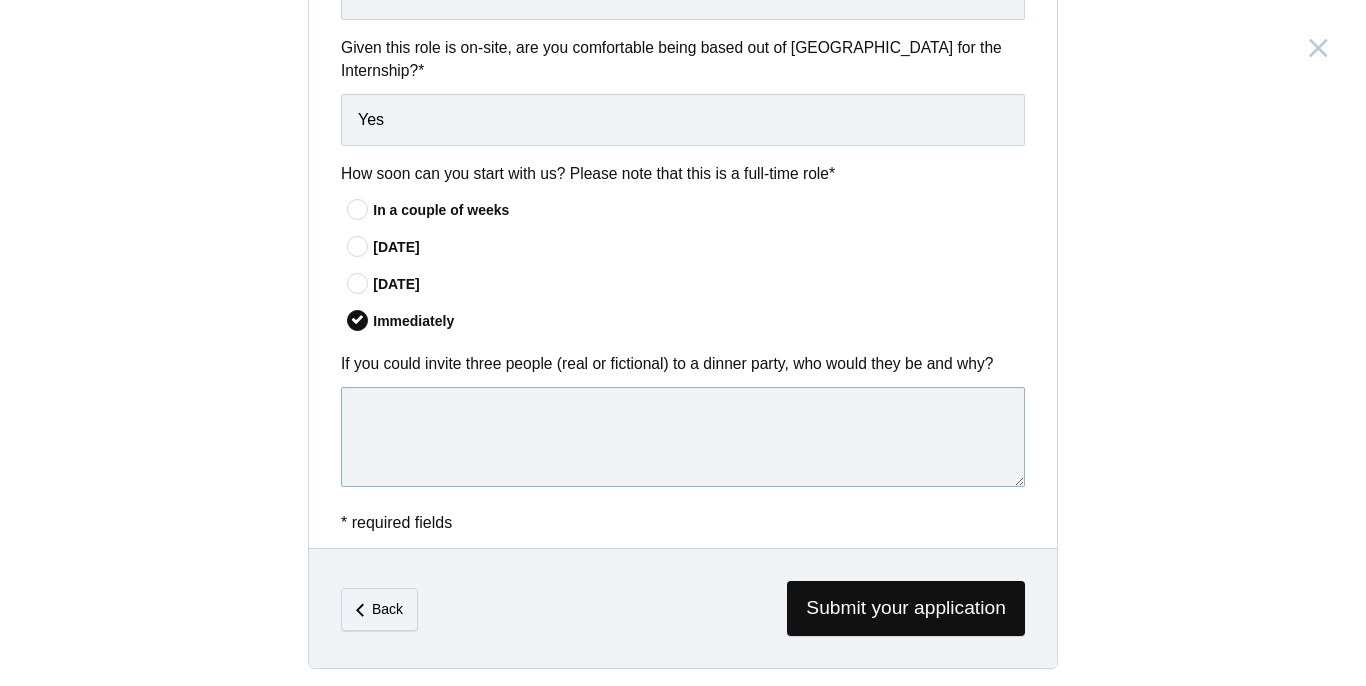click at bounding box center (683, 437) 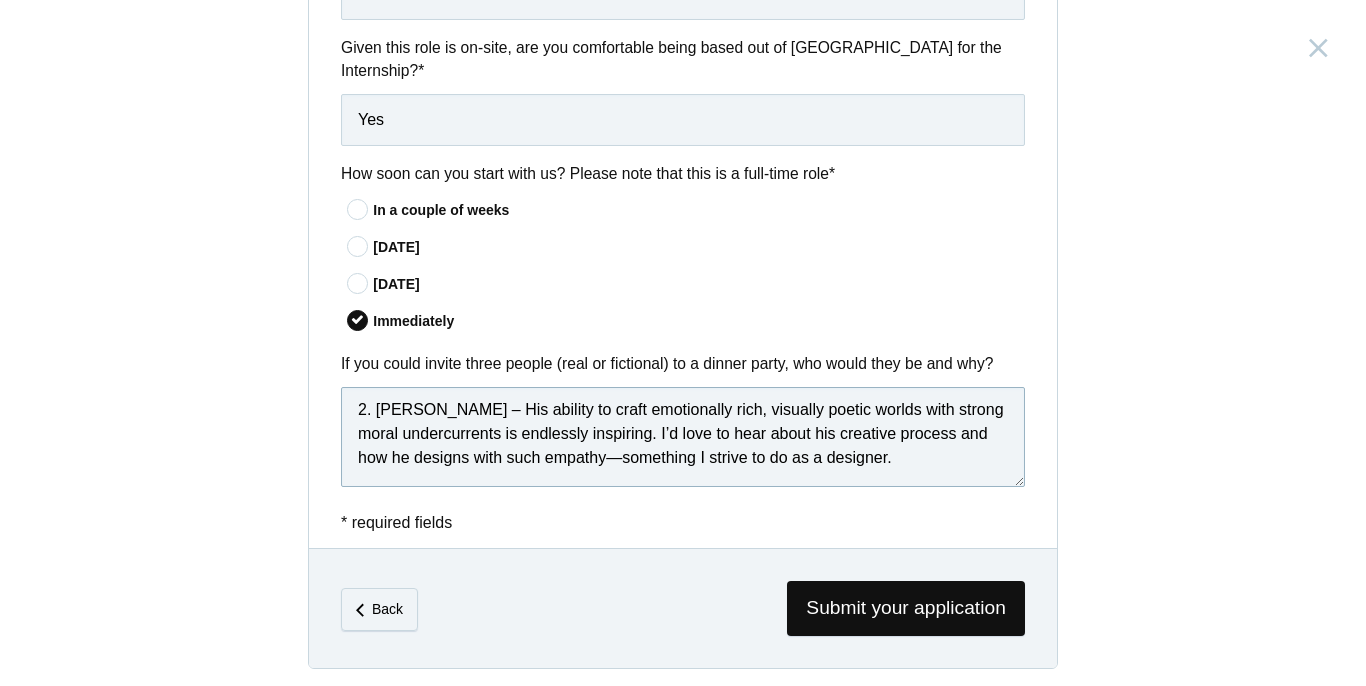 scroll, scrollTop: 107, scrollLeft: 0, axis: vertical 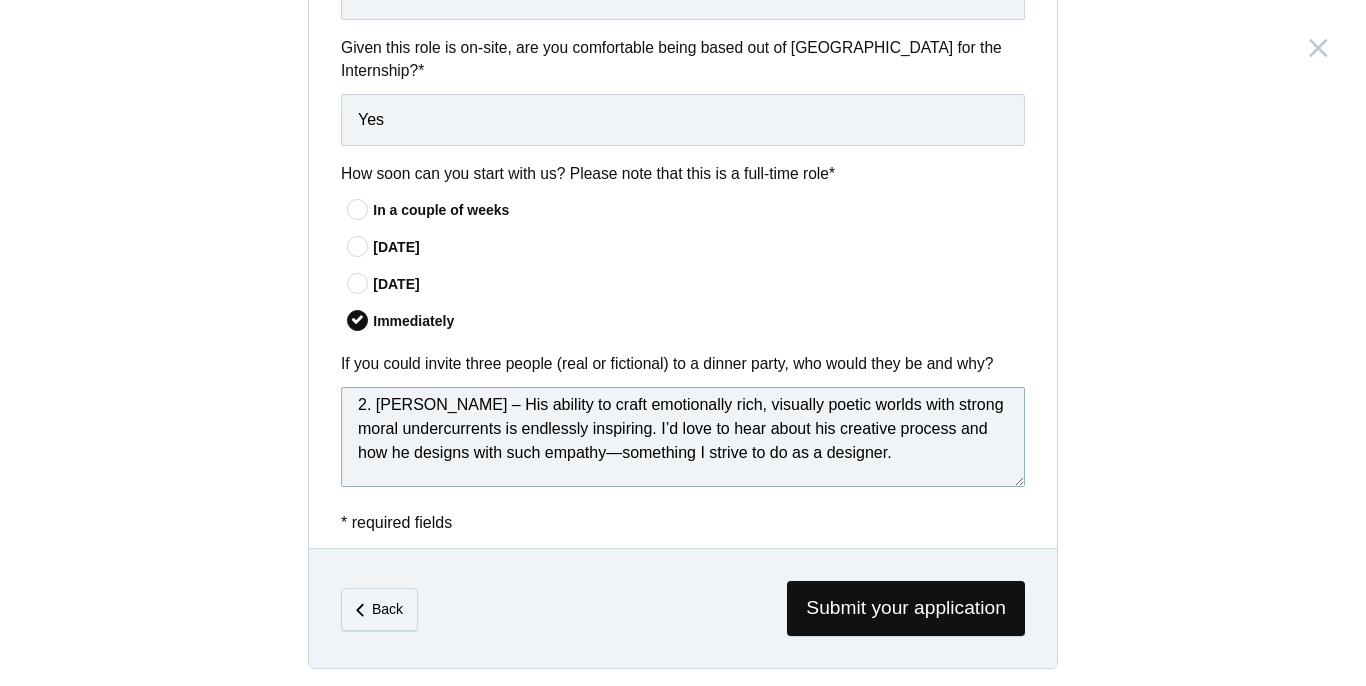 click on "1. James Baldwin – His clarity of thought, emotional intelligence, and courage in confronting uncomfortable truths make him someone I’d love to listen to for hours. I’d want to ask him about storytelling, resilience, and how he balanced artistry with activism.
2. Hayao Miyazaki – His ability to craft emotionally rich, visually poetic worlds with strong moral undercurrents is endlessly inspiring. I’d love to hear about his creative process and how he designs with such empathy—something I strive to do as a designer.
3. Dana Scully (from The X-Files) – A scientist, skeptic, and quietly fierce character who taught me that intellect and intuition don’t have to be at odds. I think she’d bring a grounded, analytical vibe to the conversation—plus I’d love to hear her take on Baldwin and Miyazaki’s philosophies." at bounding box center (683, 437) 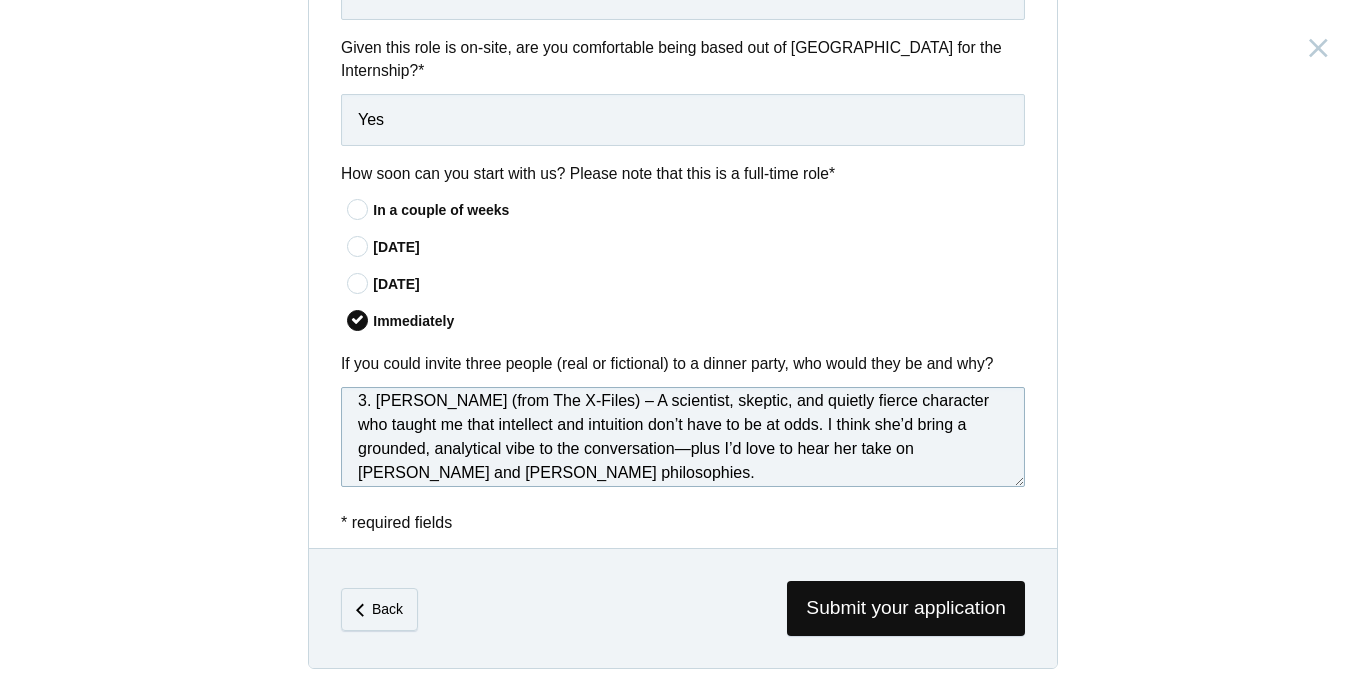 scroll, scrollTop: 205, scrollLeft: 0, axis: vertical 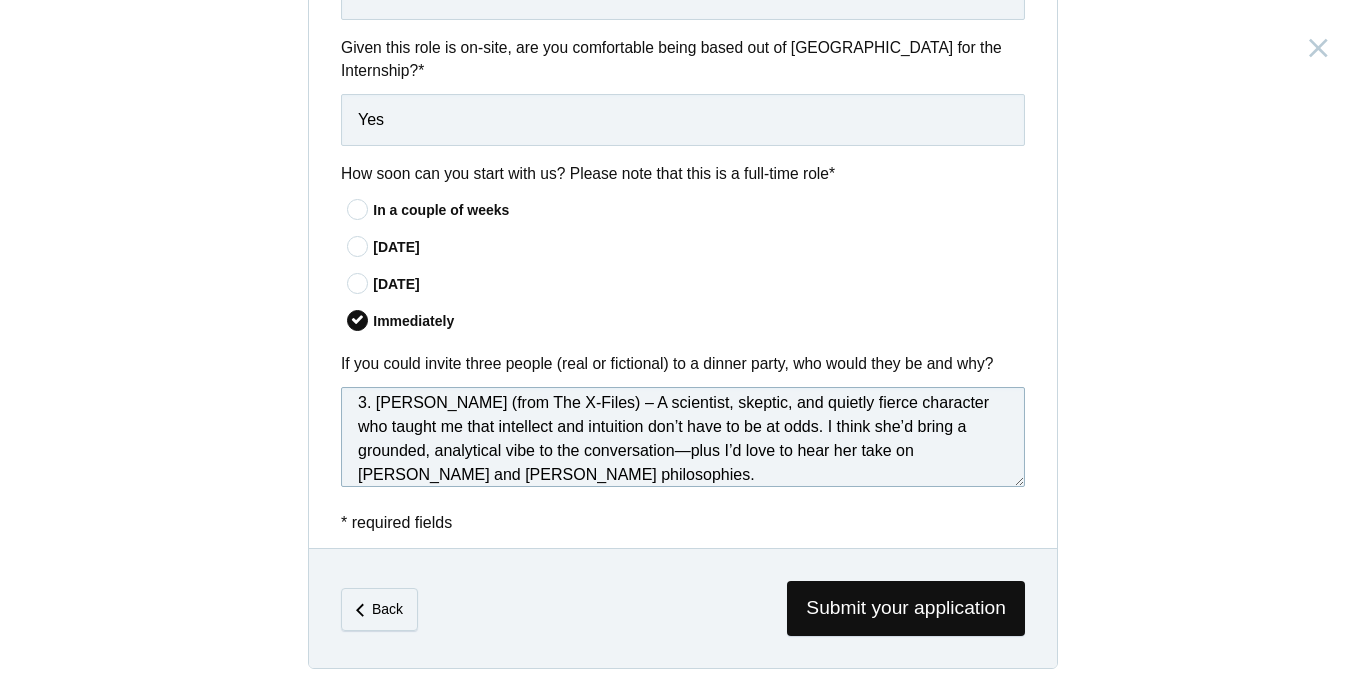 click on "1. James Baldwin – His clarity of thought, emotional intelligence, and courage in confronting uncomfortable truths make him someone I’d love to listen to for hours. I’d want to ask him about storytelling, resilience, and how he balanced artistry with activism.
2. Hayao Miyazaki – His ability to craft emotionally rich, visually poetic worlds with strong moral undercurrents is endlessly inspiring. I’d love to hear about his creative process and how he designs with such empathy that something I strive to do as a designer.
3. Dana Scully (from The X-Files) – A scientist, skeptic, and quietly fierce character who taught me that intellect and intuition don’t have to be at odds. I think she’d bring a grounded, analytical vibe to the conversation—plus I’d love to hear her take on Baldwin and Miyazaki’s philosophies." at bounding box center [683, 437] 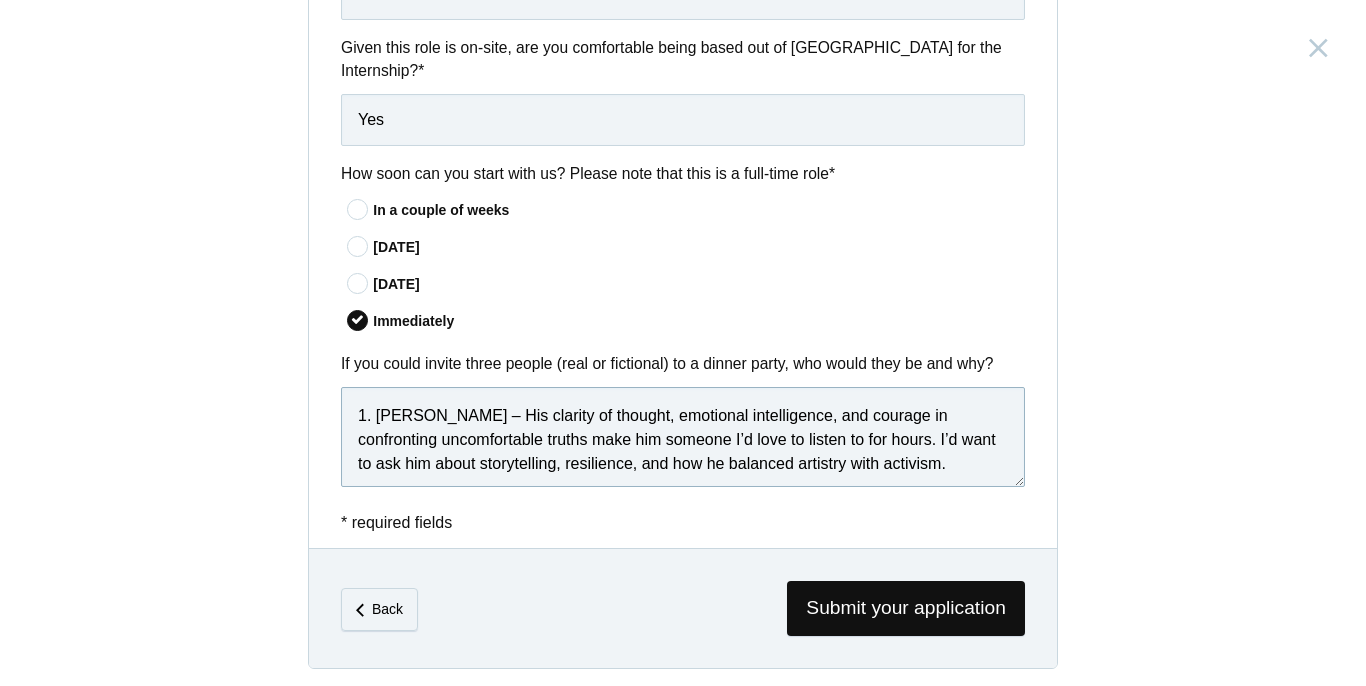 scroll, scrollTop: 0, scrollLeft: 0, axis: both 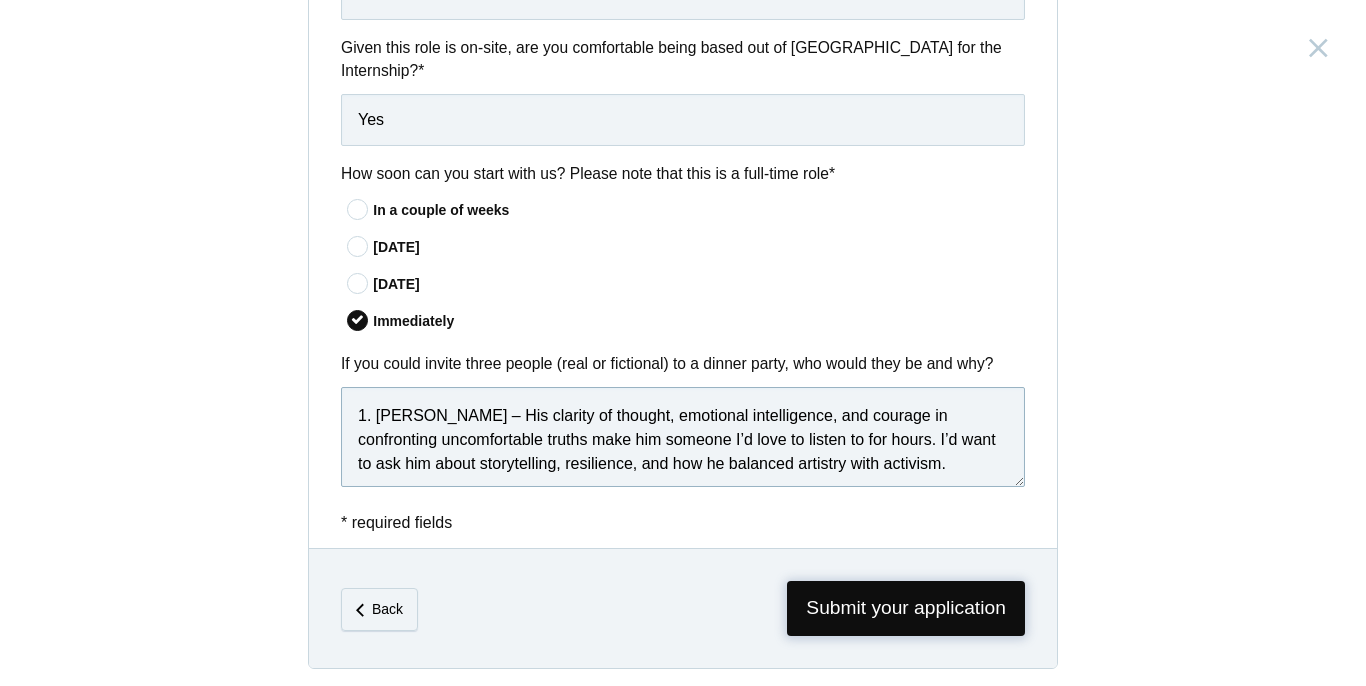type on "1. James Baldwin – His clarity of thought, emotional intelligence, and courage in confronting uncomfortable truths make him someone I’d love to listen to for hours. I’d want to ask him about storytelling, resilience, and how he balanced artistry with activism.
2. Hayao Miyazaki – His ability to craft emotionally rich, visually poetic worlds with strong moral undercurrents is endlessly inspiring. I’d love to hear about his creative process and how he designs with such empathy that something I strive to do as a designer.
3. Dana Scully (from The X-Files) – A scientist, skeptic, and quietly fierce character who taught me that intellect and intuition don’t have to be at odds. I think she’d bring a grounded, analytical vibe to the conversation, plus I’d love to hear her take on Baldwin and Miyazaki’s philosophies." 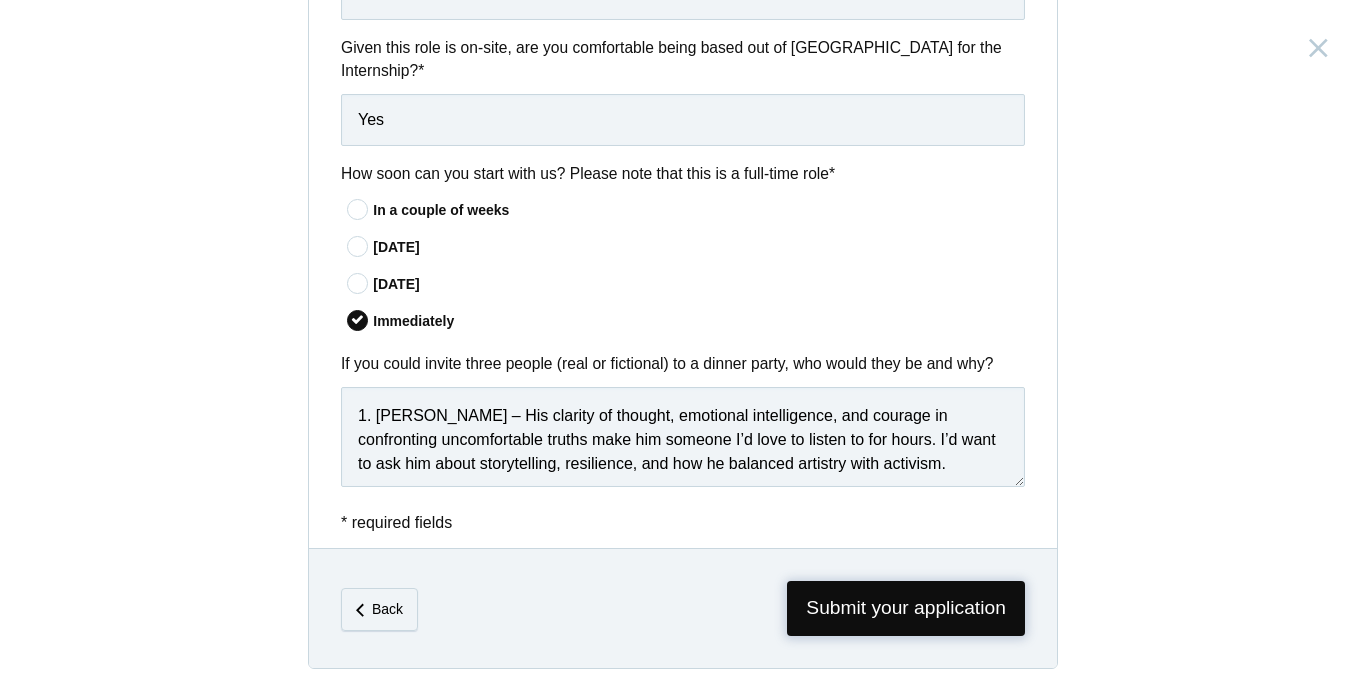click on "Submit your application" at bounding box center [906, 608] 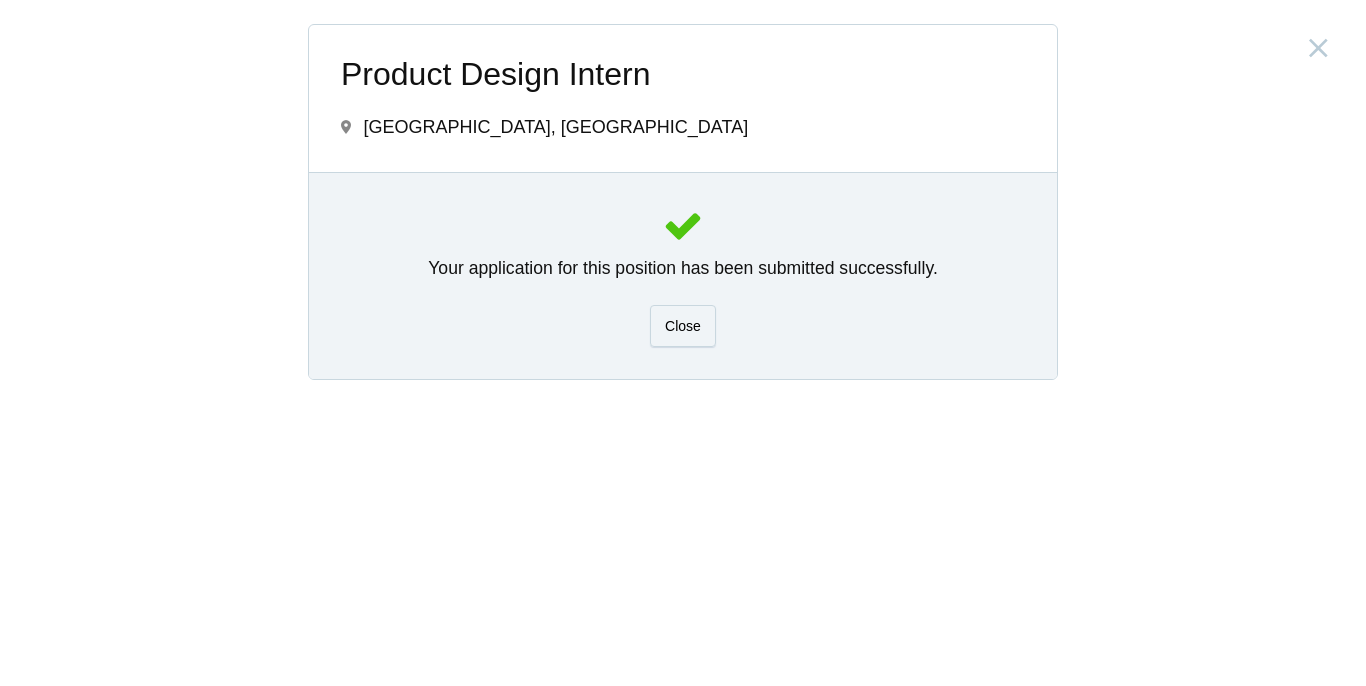 scroll, scrollTop: 0, scrollLeft: 0, axis: both 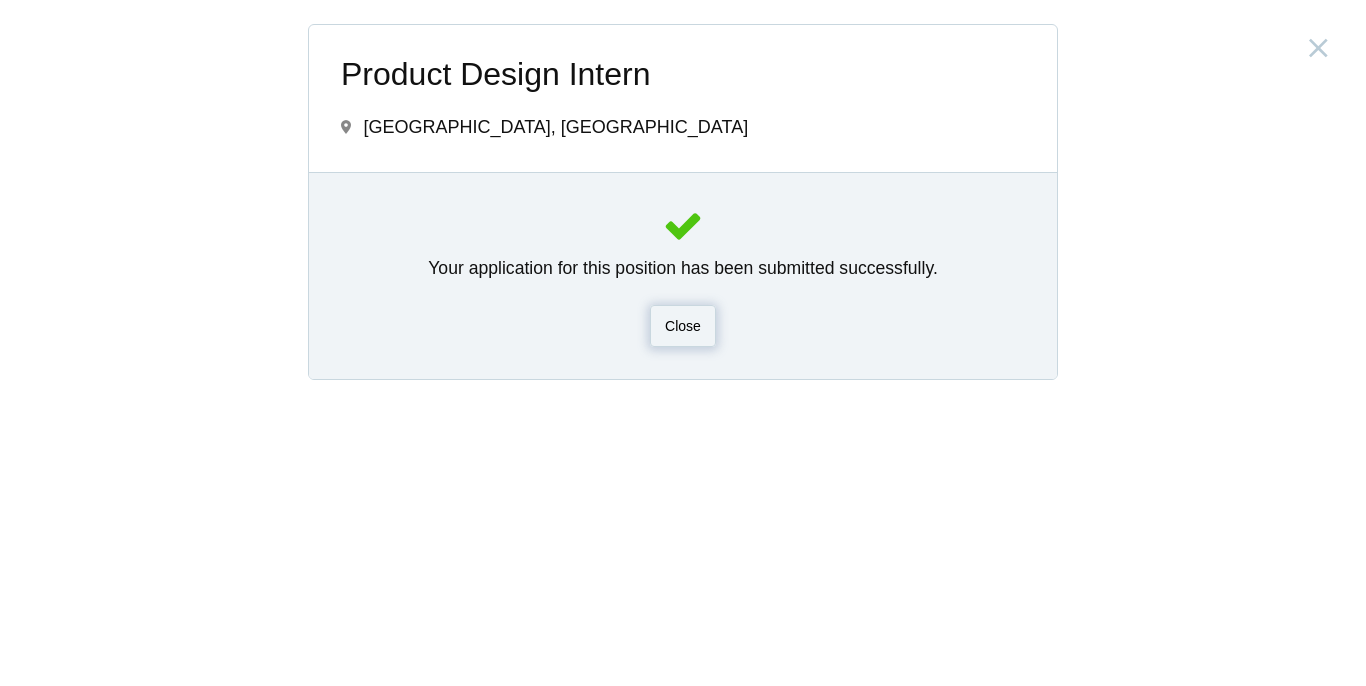 click on "Close" at bounding box center (683, 326) 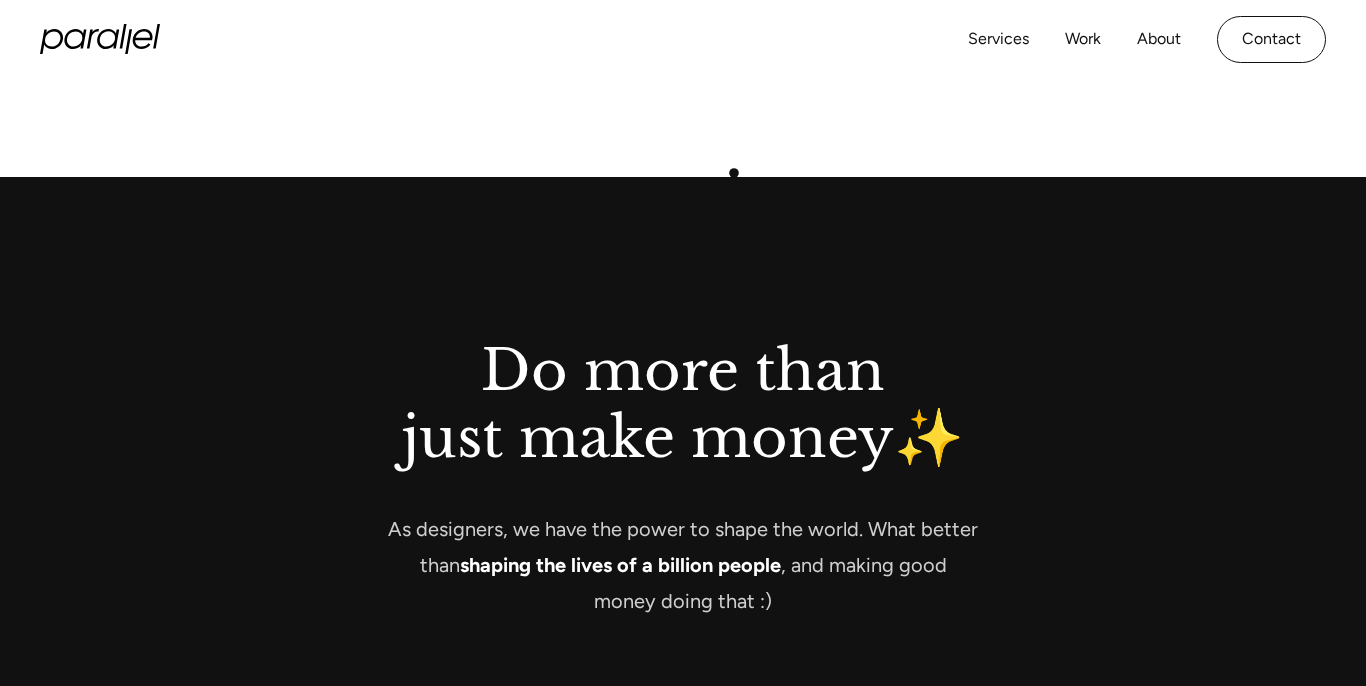 scroll, scrollTop: 1824, scrollLeft: 0, axis: vertical 